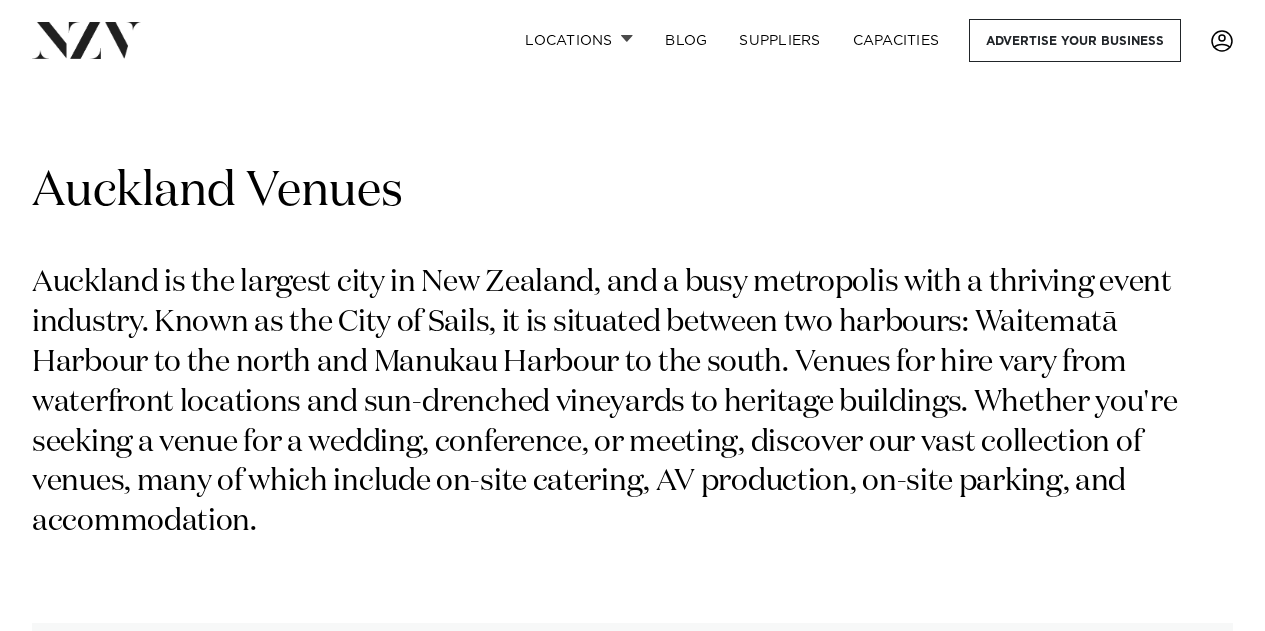scroll, scrollTop: 0, scrollLeft: 0, axis: both 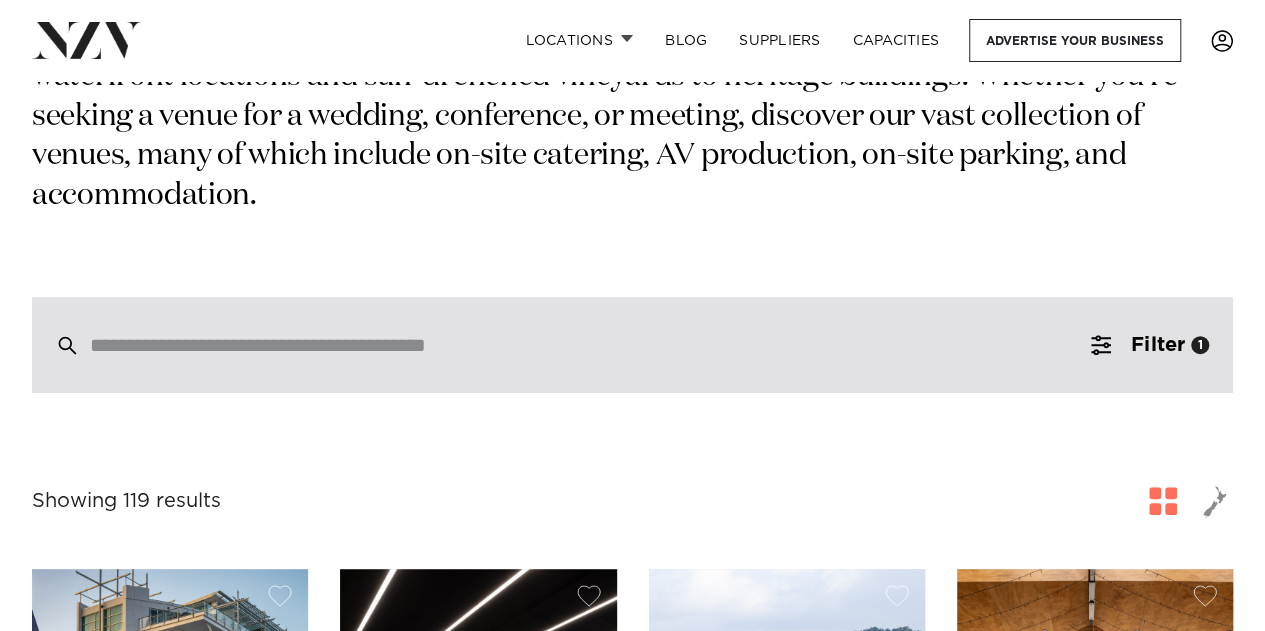 click at bounding box center (590, 345) 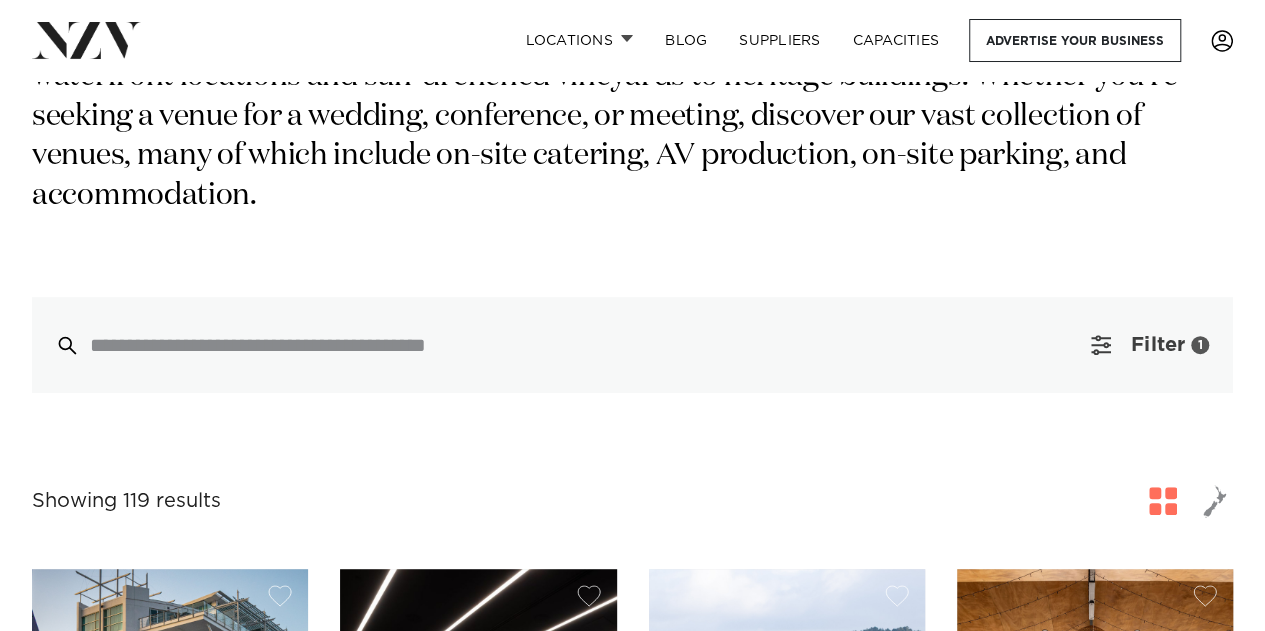 click on "Filter" at bounding box center (1158, 345) 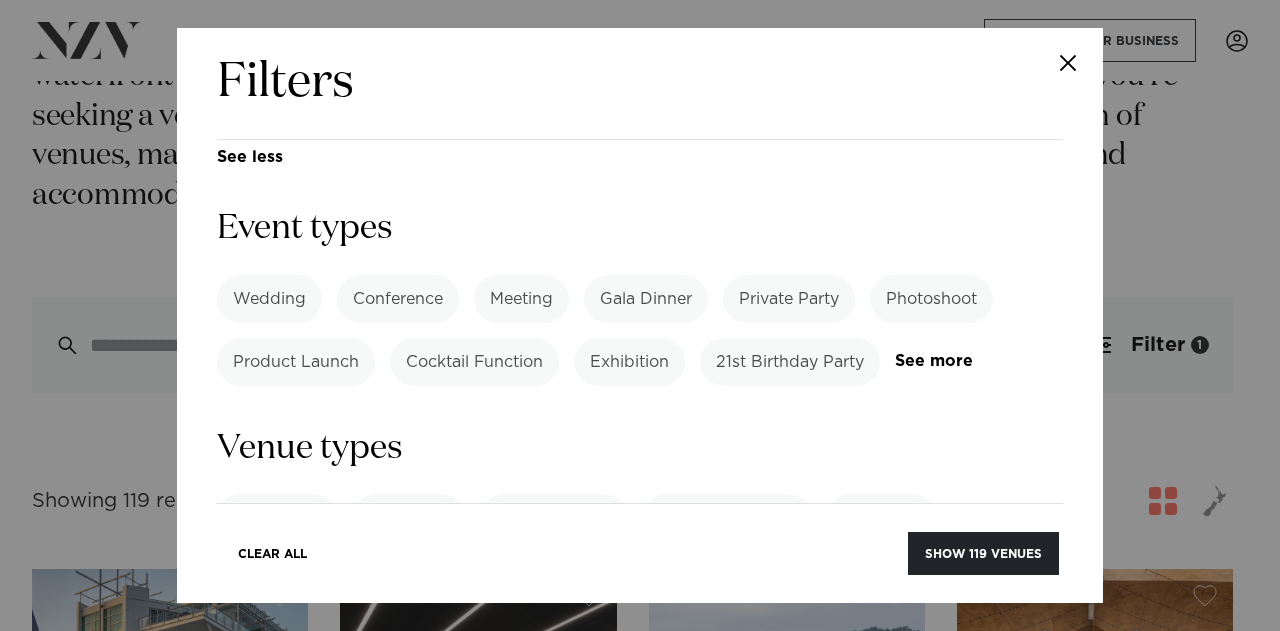 scroll, scrollTop: 715, scrollLeft: 0, axis: vertical 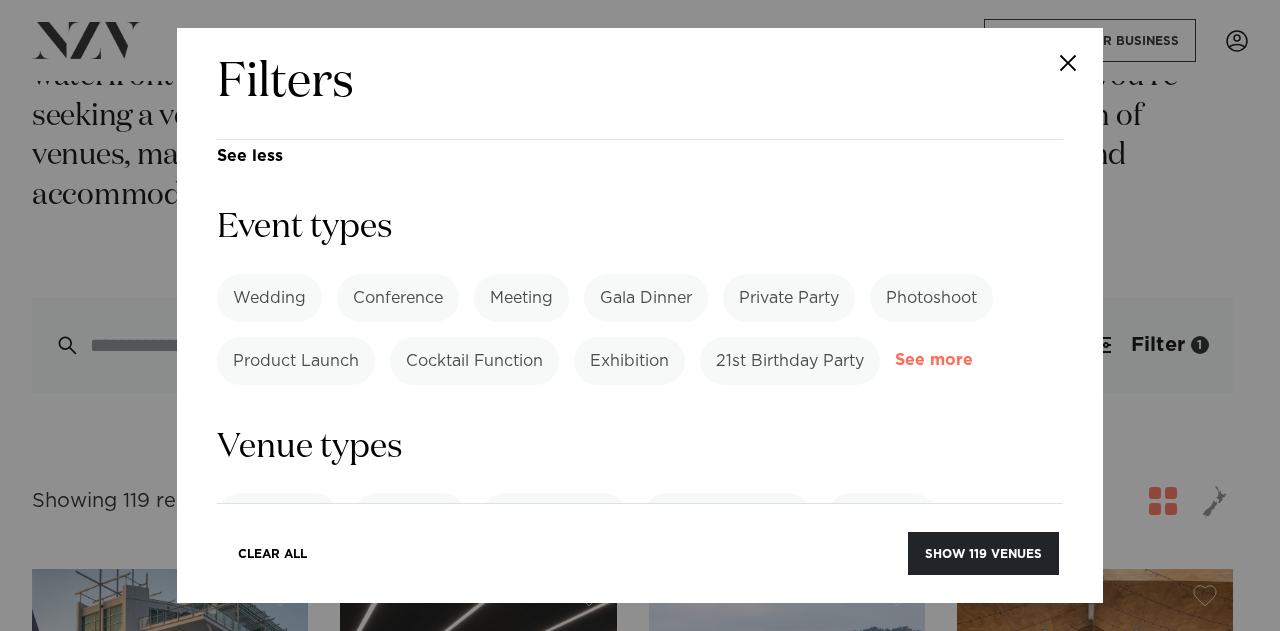 click on "See more" at bounding box center (973, 360) 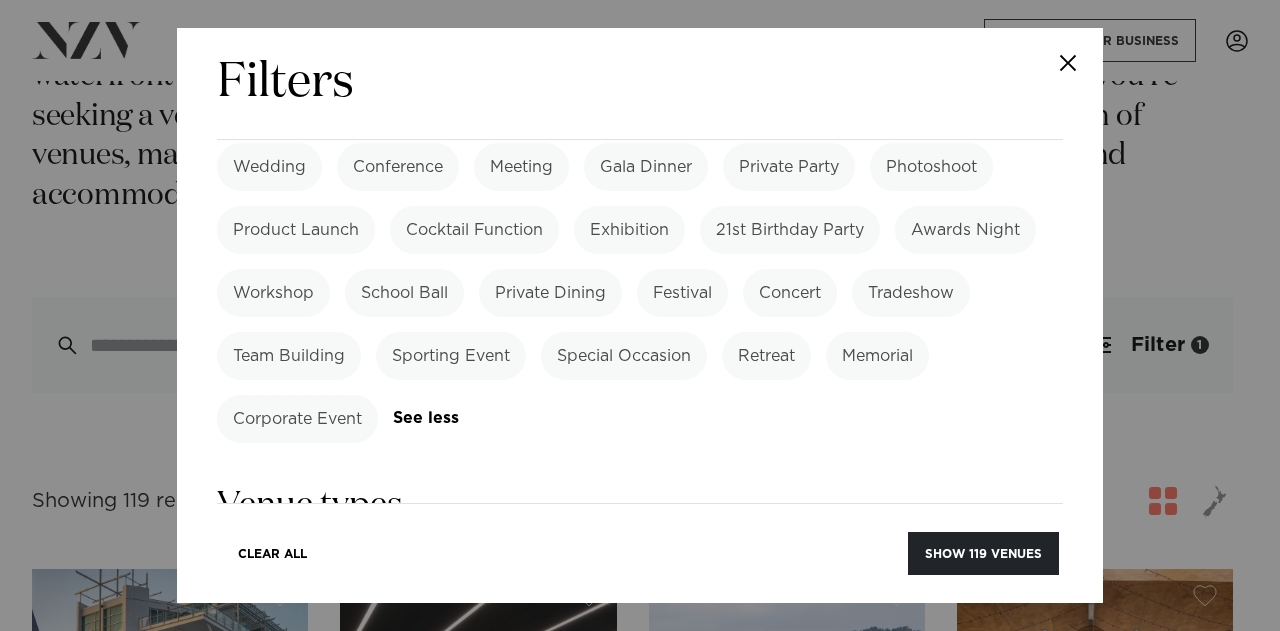 scroll, scrollTop: 847, scrollLeft: 0, axis: vertical 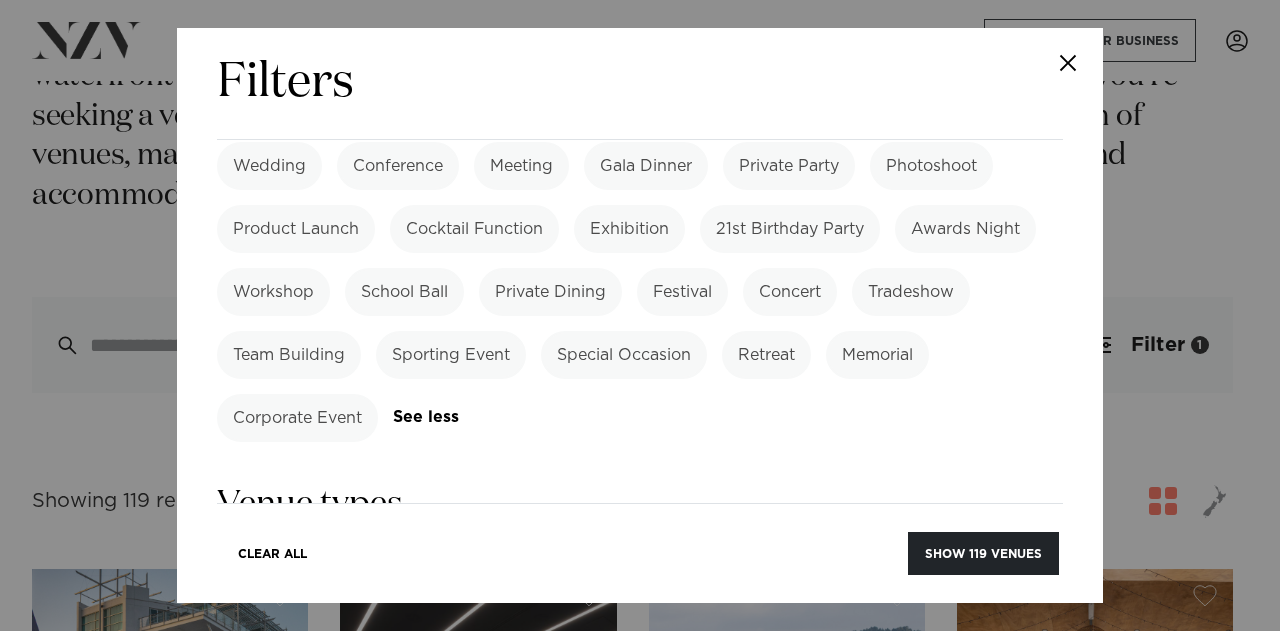 click on "21st Birthday Party" at bounding box center [790, 229] 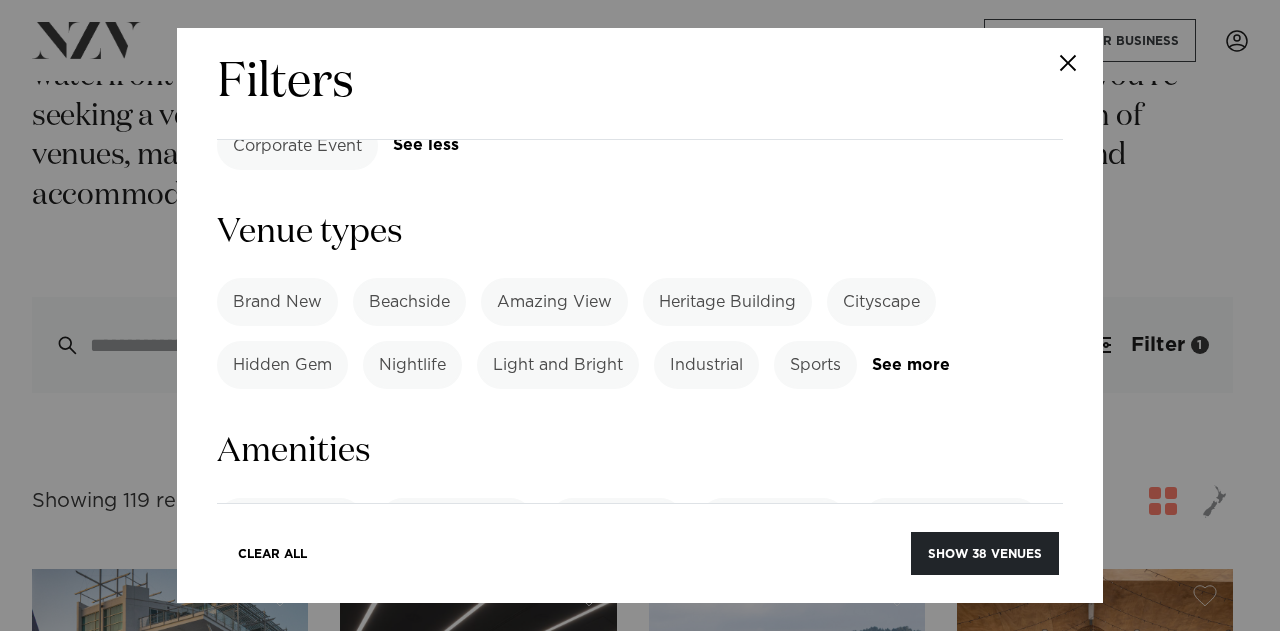 scroll, scrollTop: 1122, scrollLeft: 0, axis: vertical 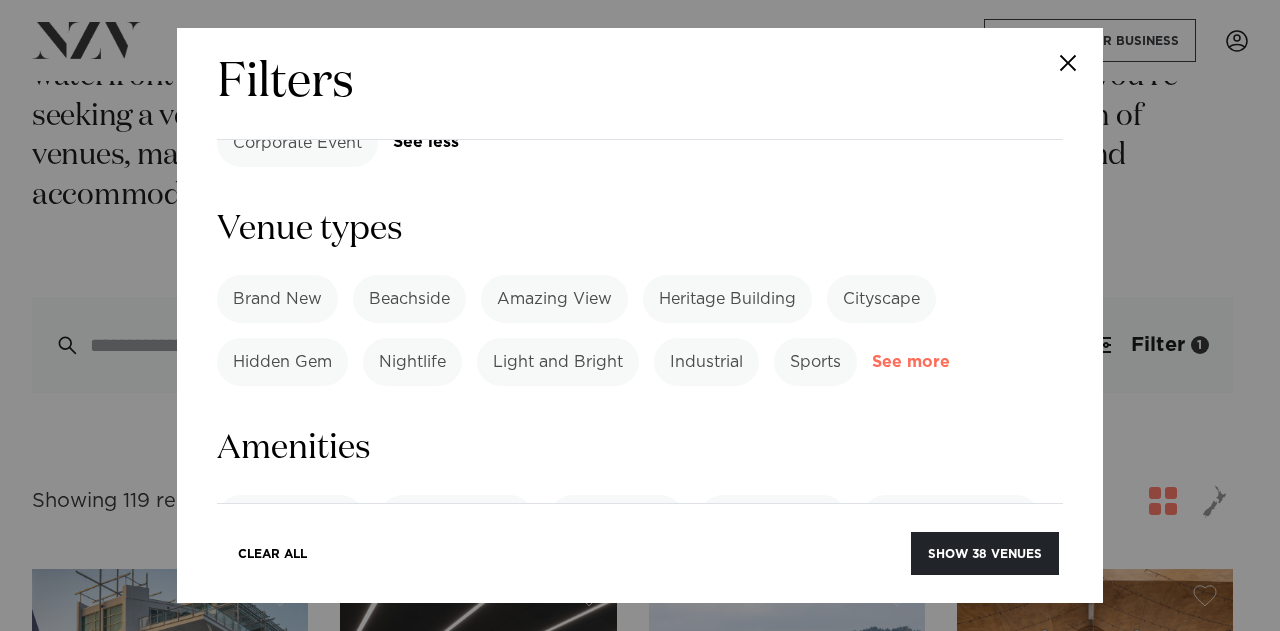 click on "See more" at bounding box center (950, 362) 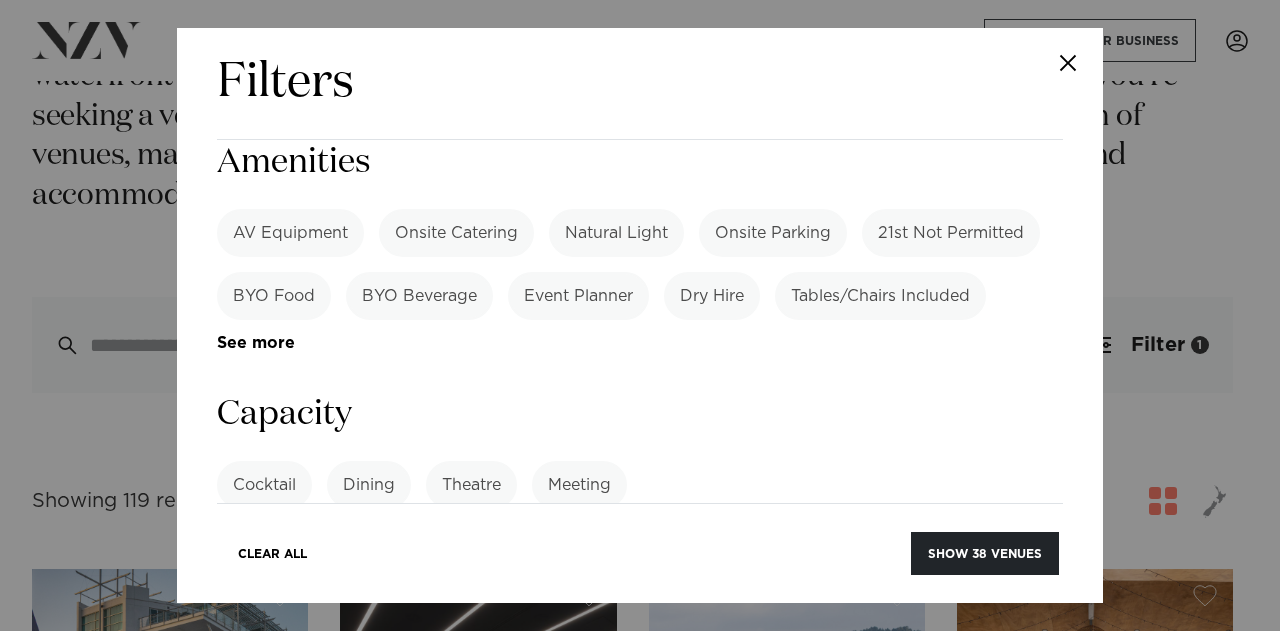 scroll, scrollTop: 1913, scrollLeft: 0, axis: vertical 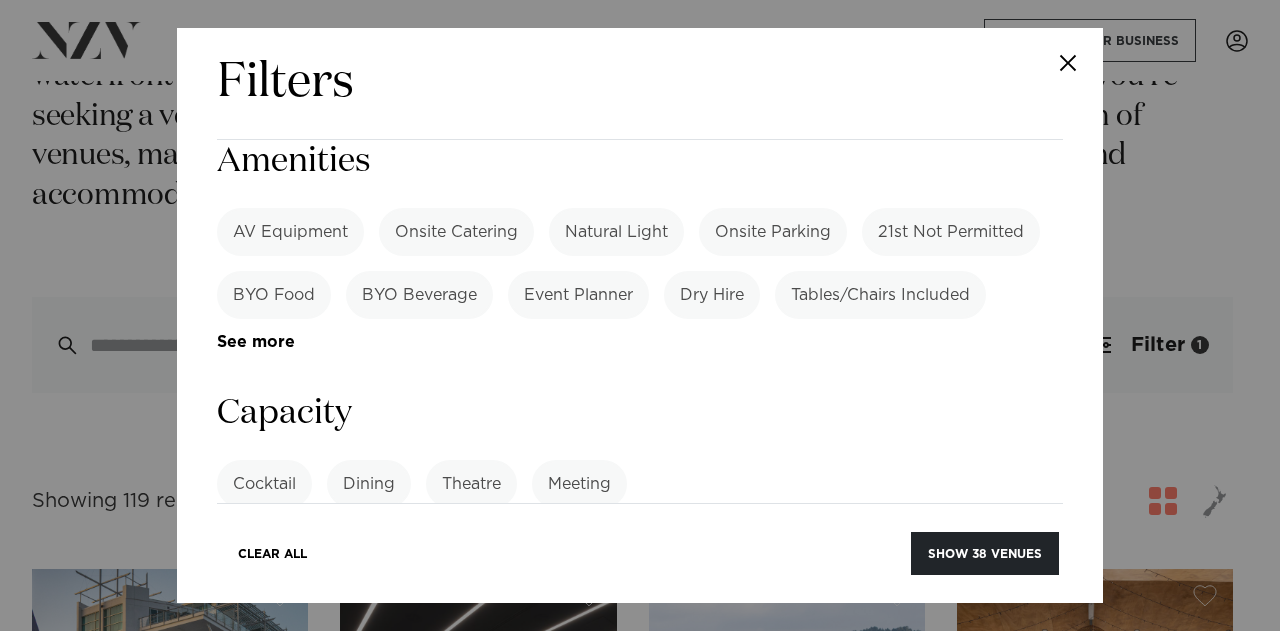 click on "AV Equipment" at bounding box center [290, 232] 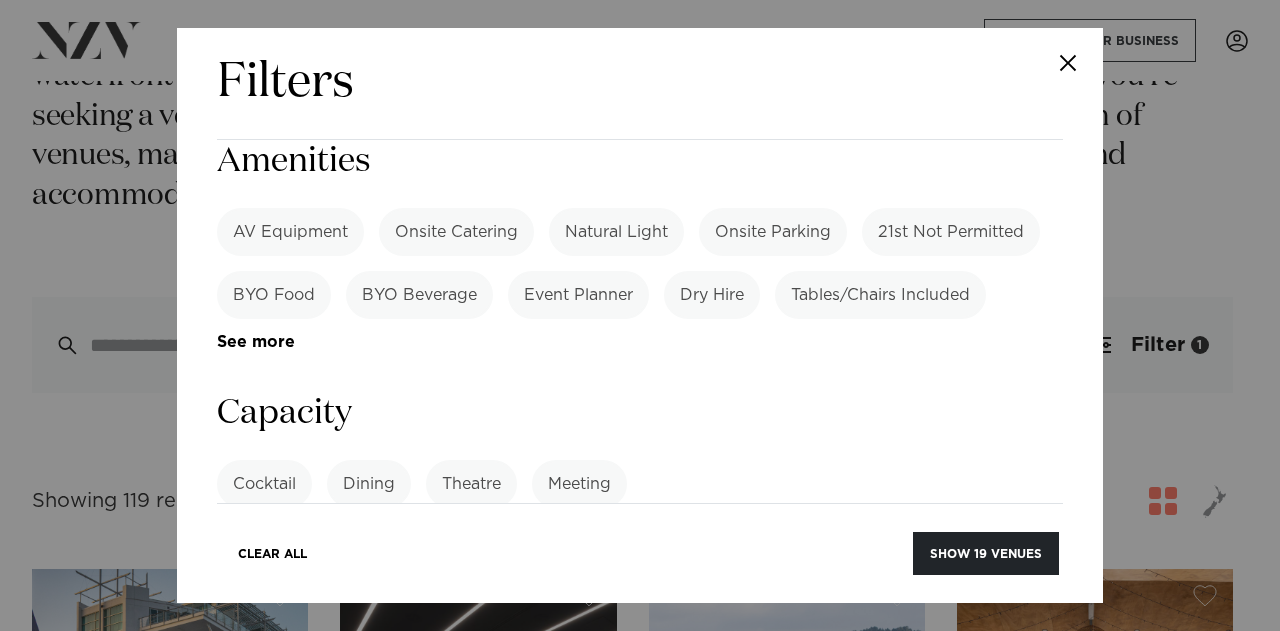 click on "Onsite Catering" at bounding box center [456, 232] 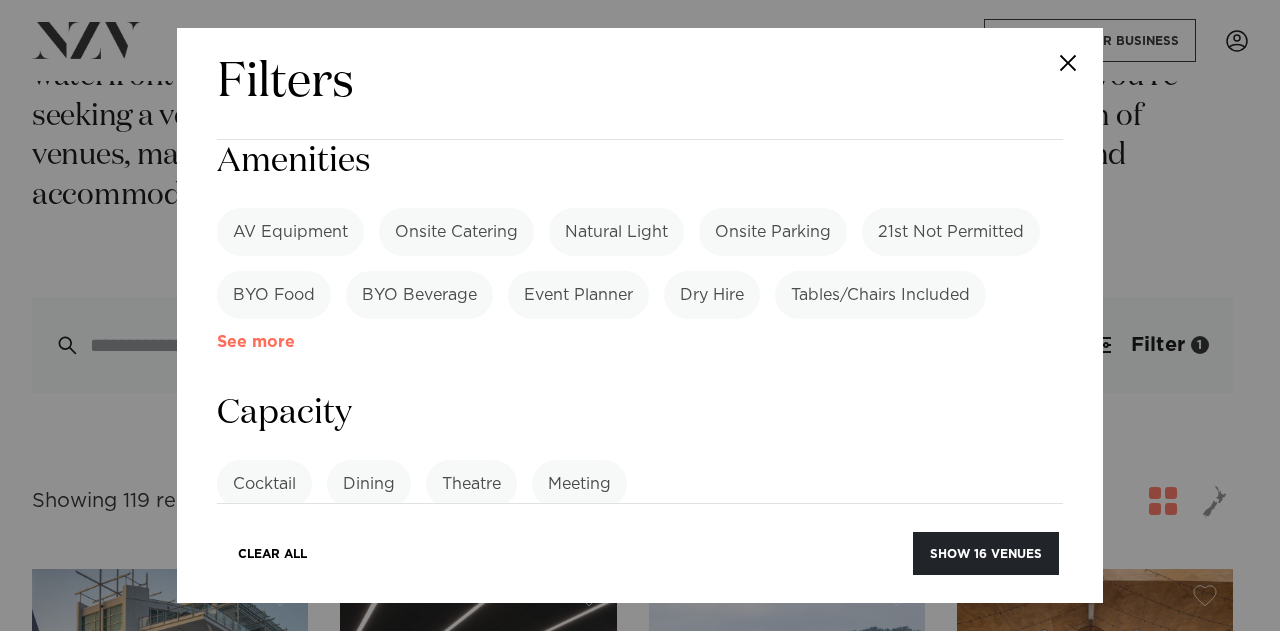 click on "See more" at bounding box center (295, 342) 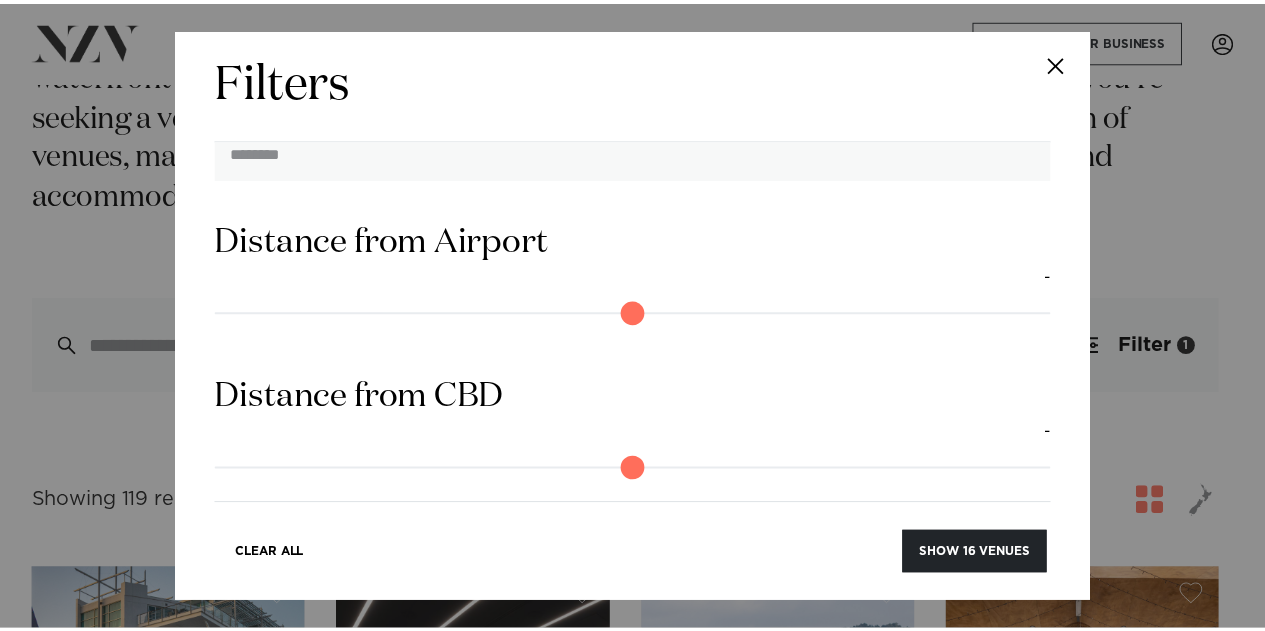 scroll, scrollTop: 3040, scrollLeft: 0, axis: vertical 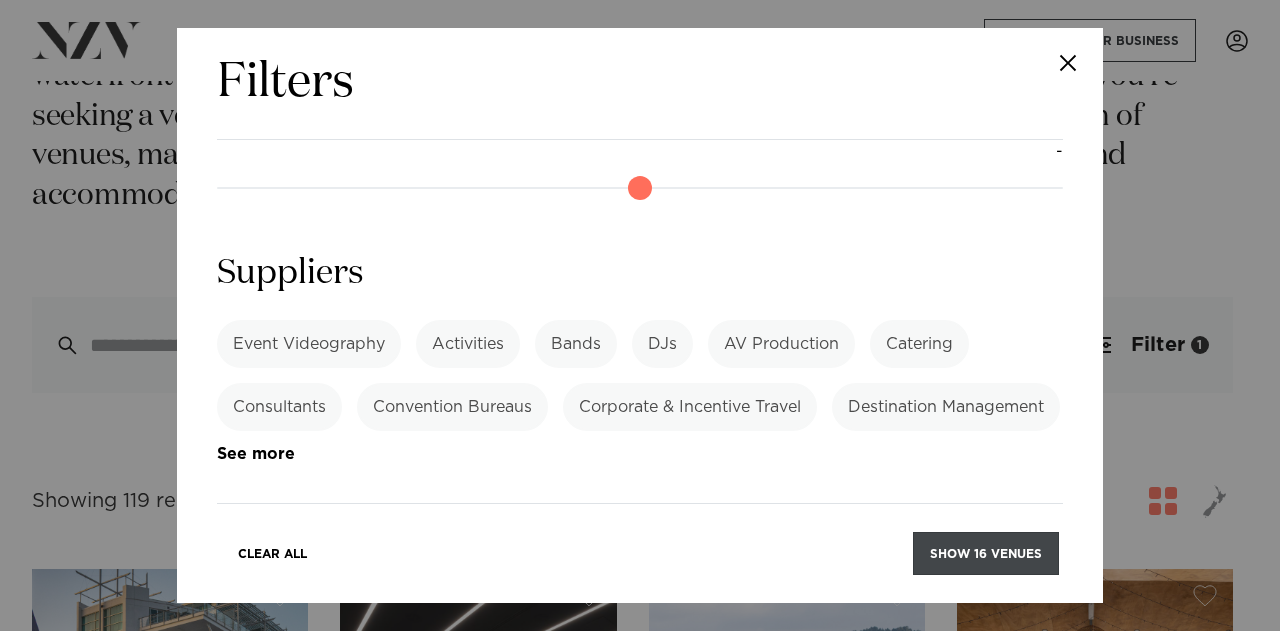 click on "Show 16 venues" at bounding box center (986, 553) 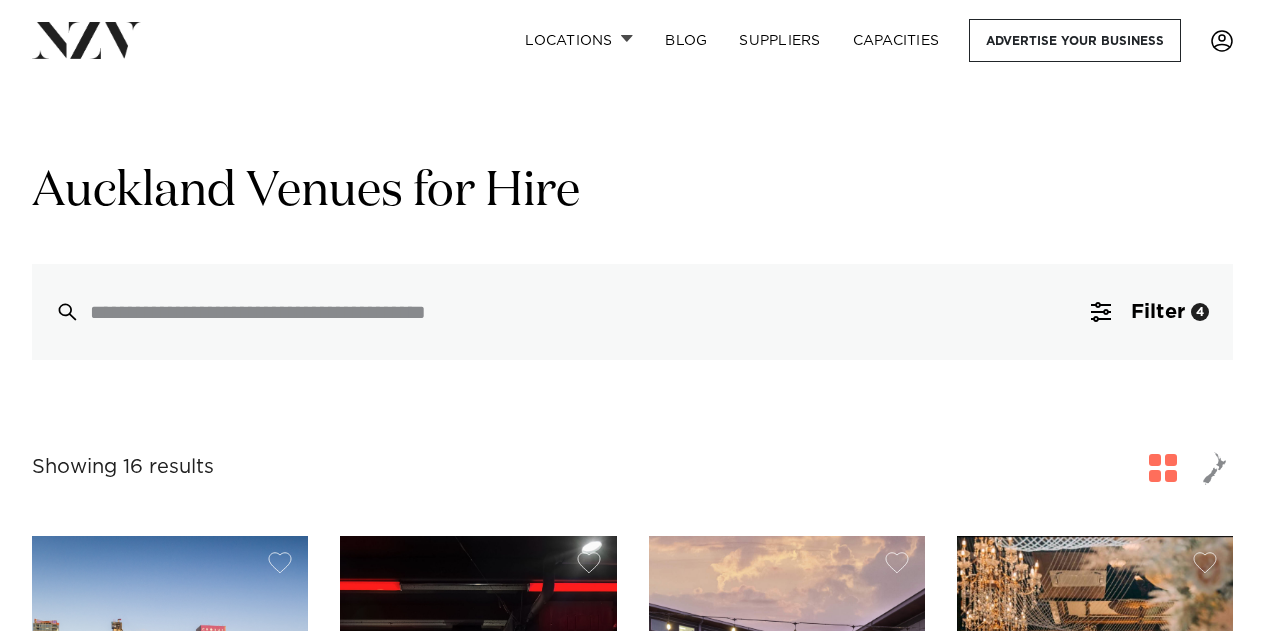 scroll, scrollTop: 79, scrollLeft: 0, axis: vertical 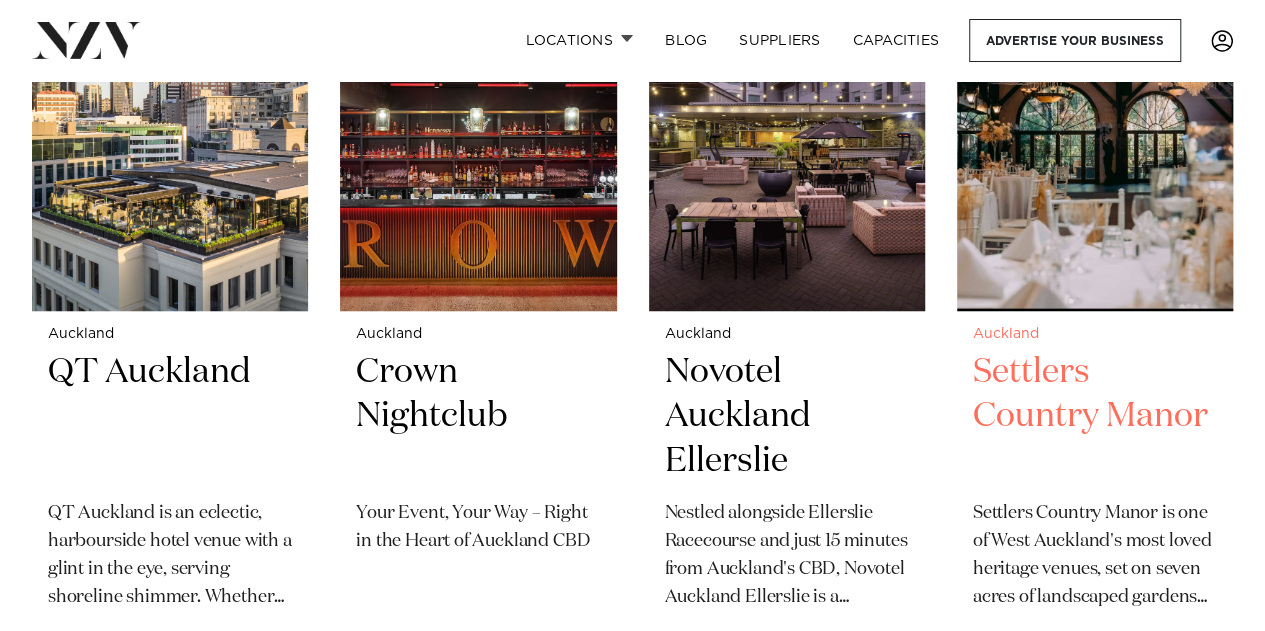 drag, startPoint x: 1060, startPoint y: 401, endPoint x: 1082, endPoint y: 413, distance: 25.059929 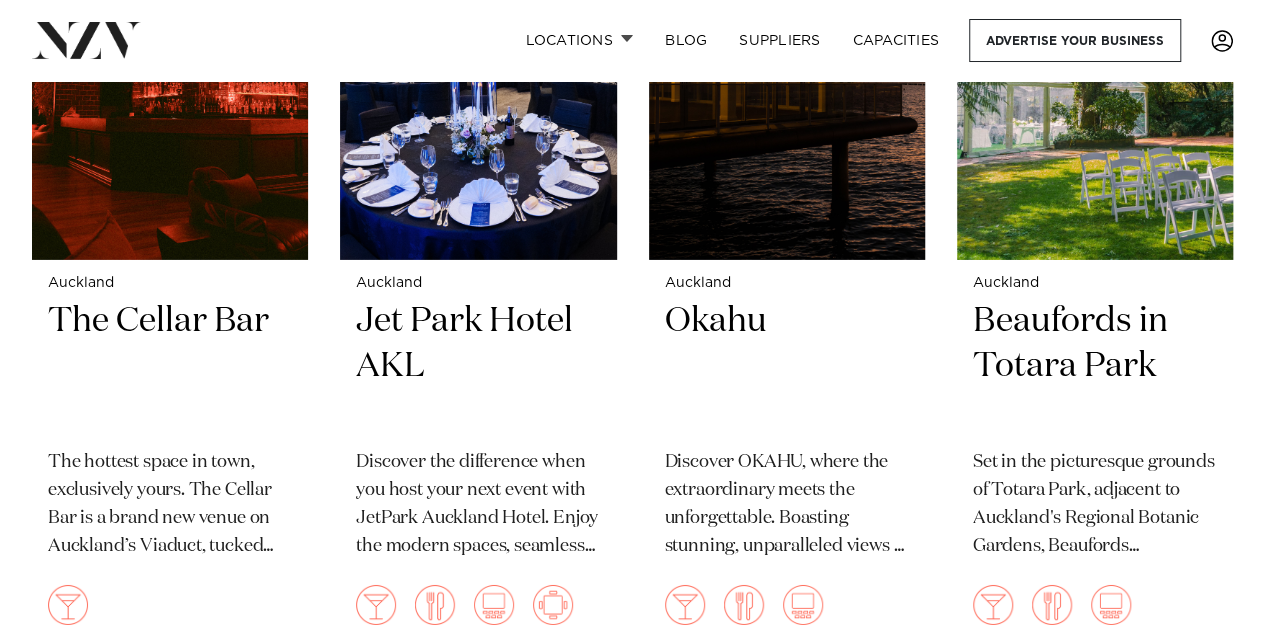 scroll, scrollTop: 3091, scrollLeft: 0, axis: vertical 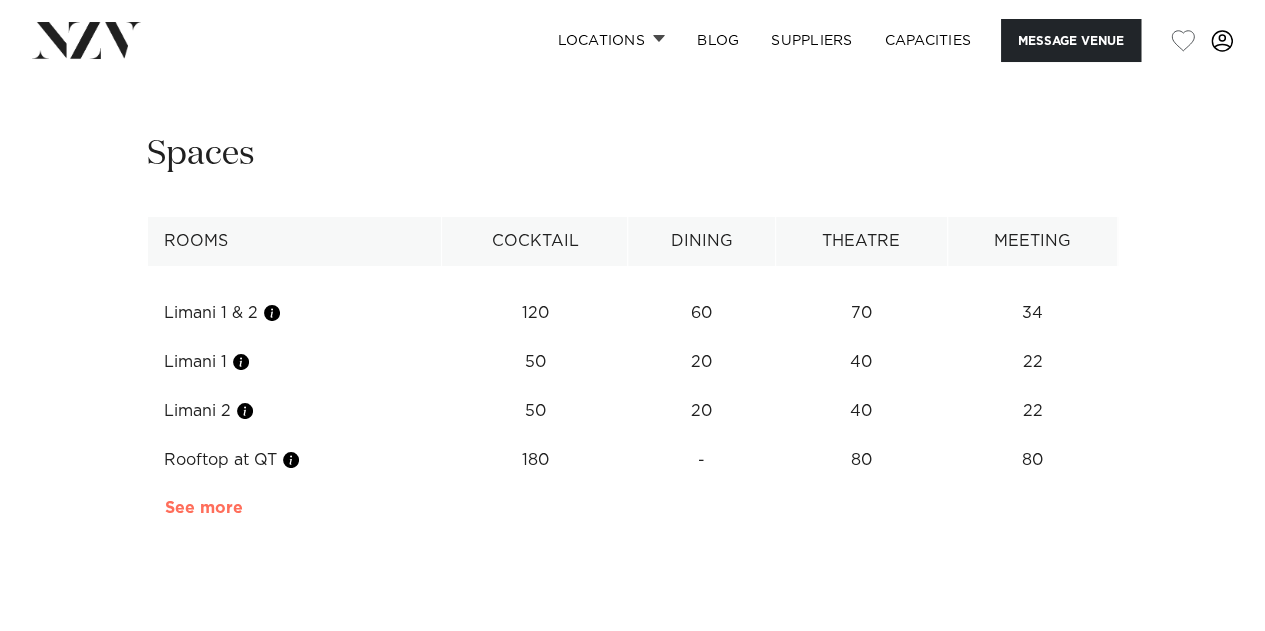 click on "See more" at bounding box center (243, 508) 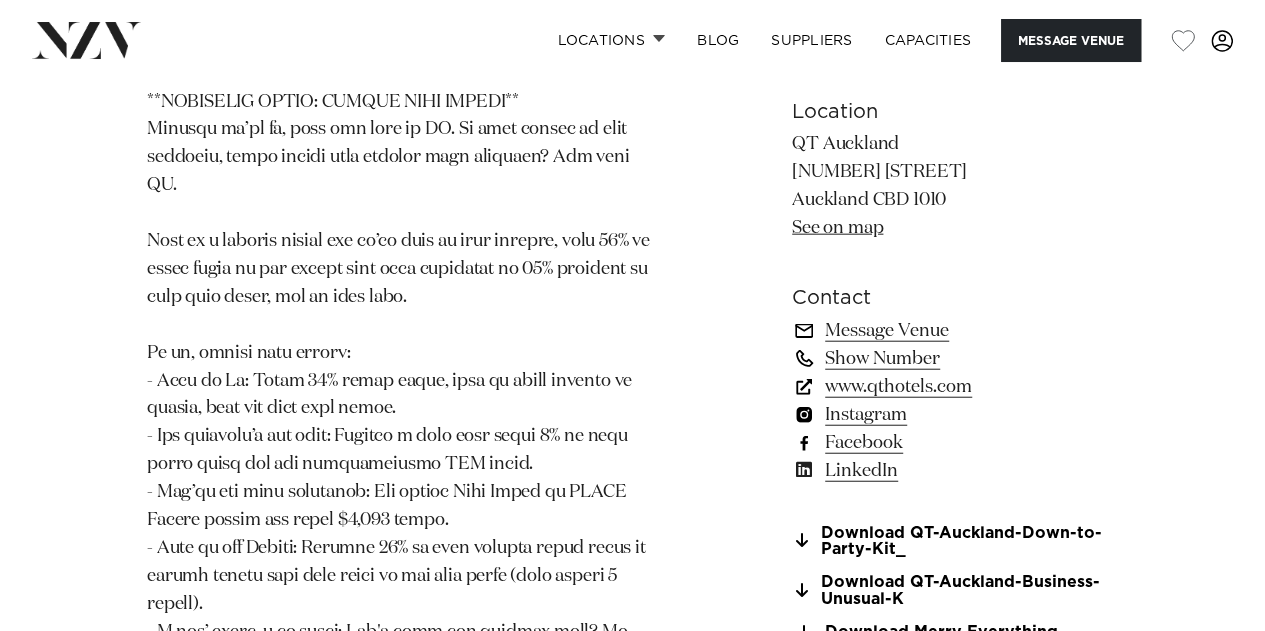 scroll, scrollTop: 2305, scrollLeft: 0, axis: vertical 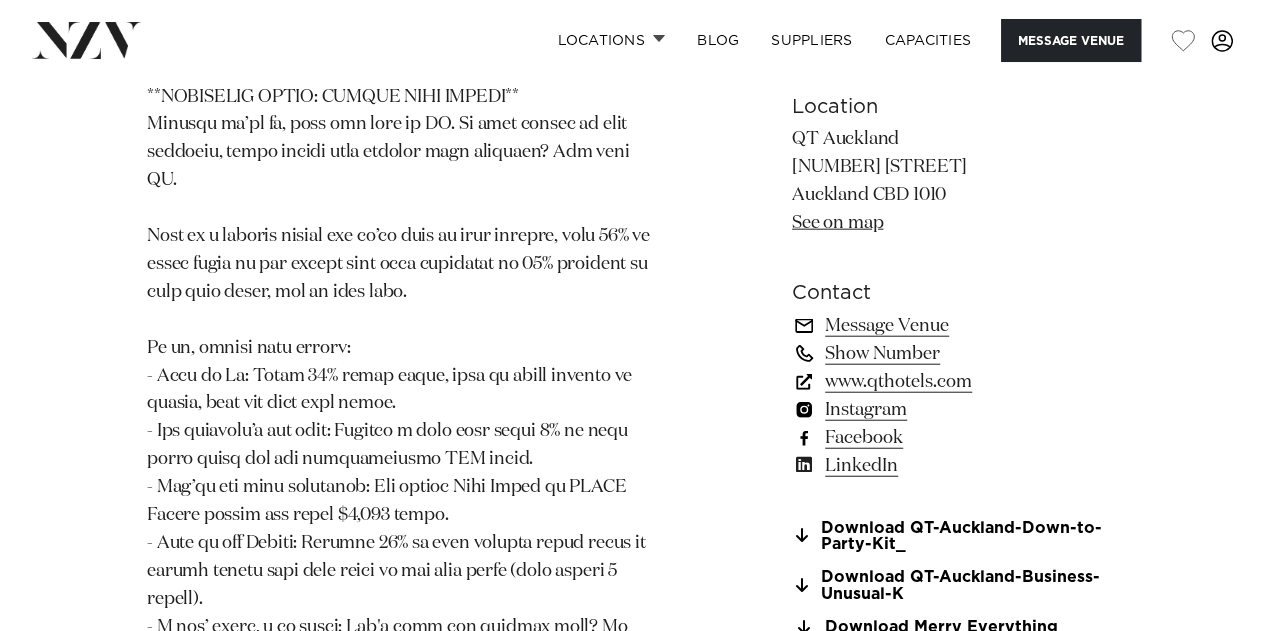 click on "Message Venue" at bounding box center [955, 326] 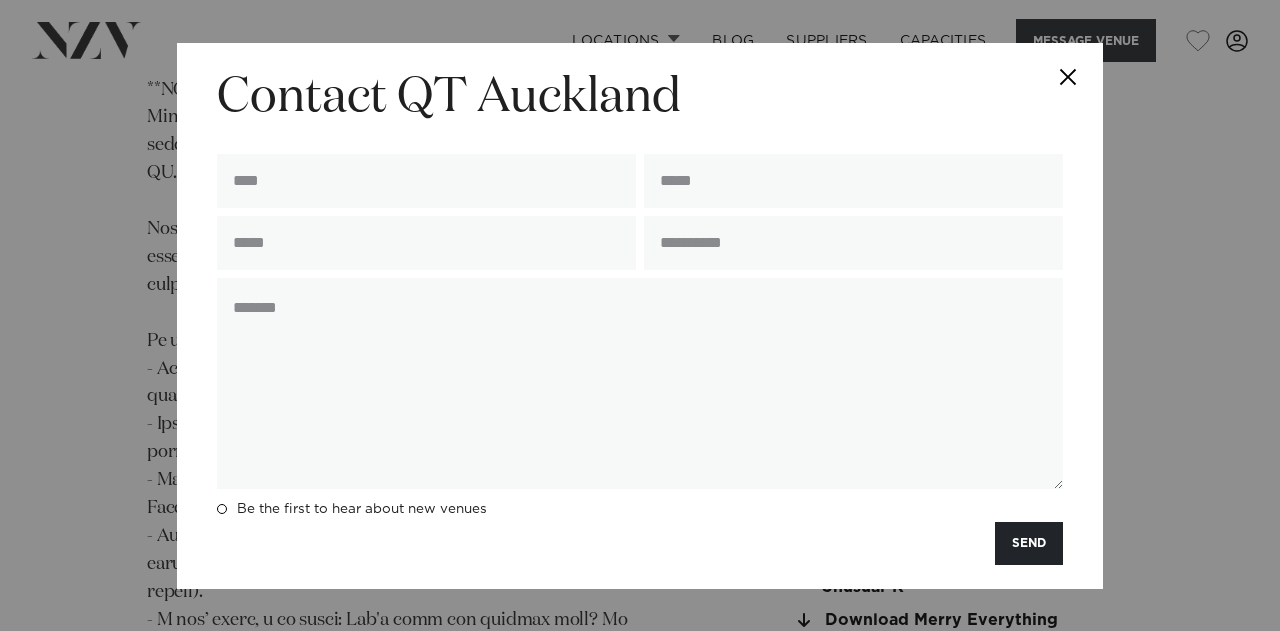 click on "**********" at bounding box center (640, 315) 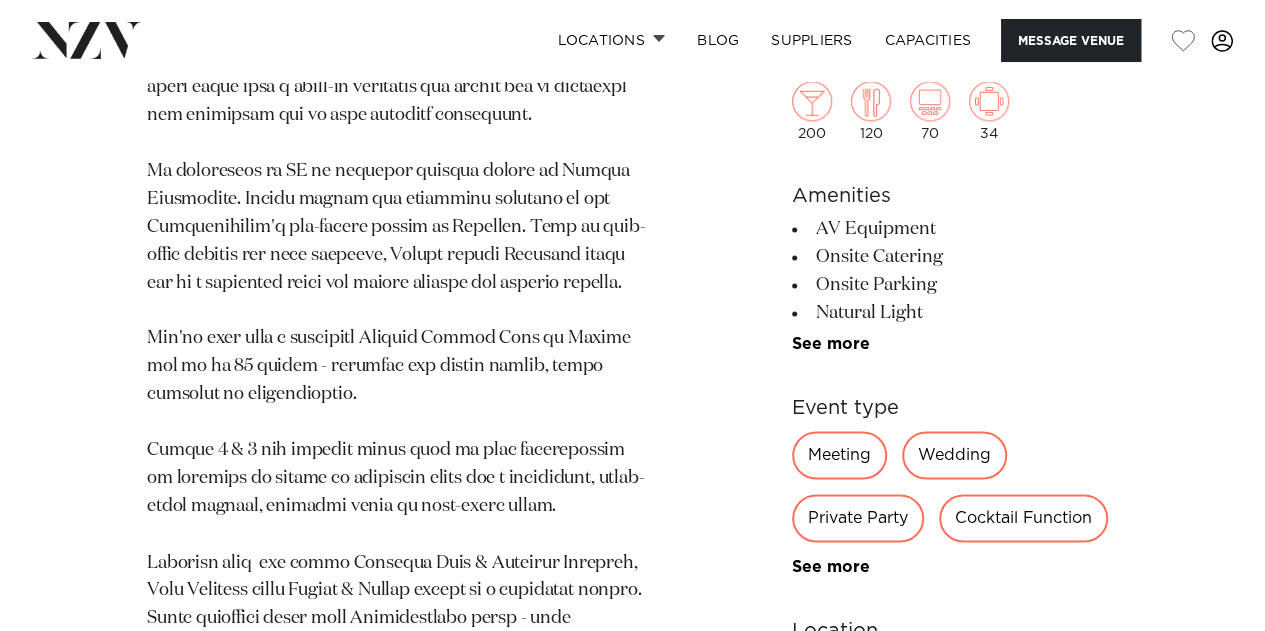 scroll, scrollTop: 1339, scrollLeft: 0, axis: vertical 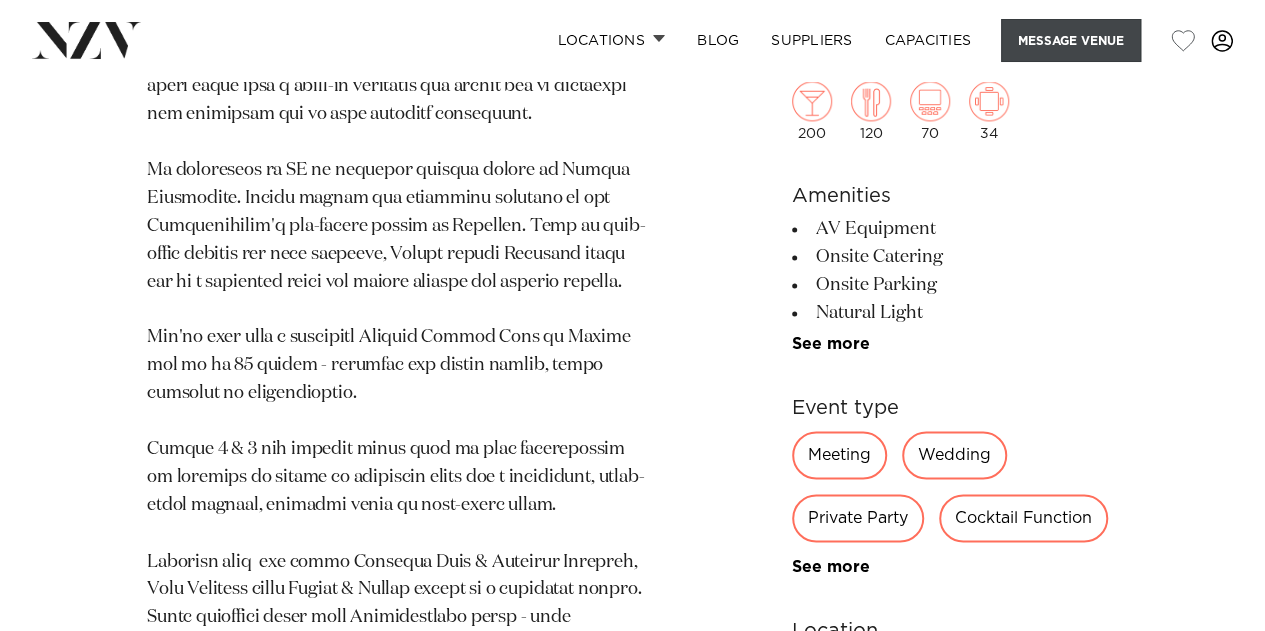 click on "Message Venue" at bounding box center [1071, 40] 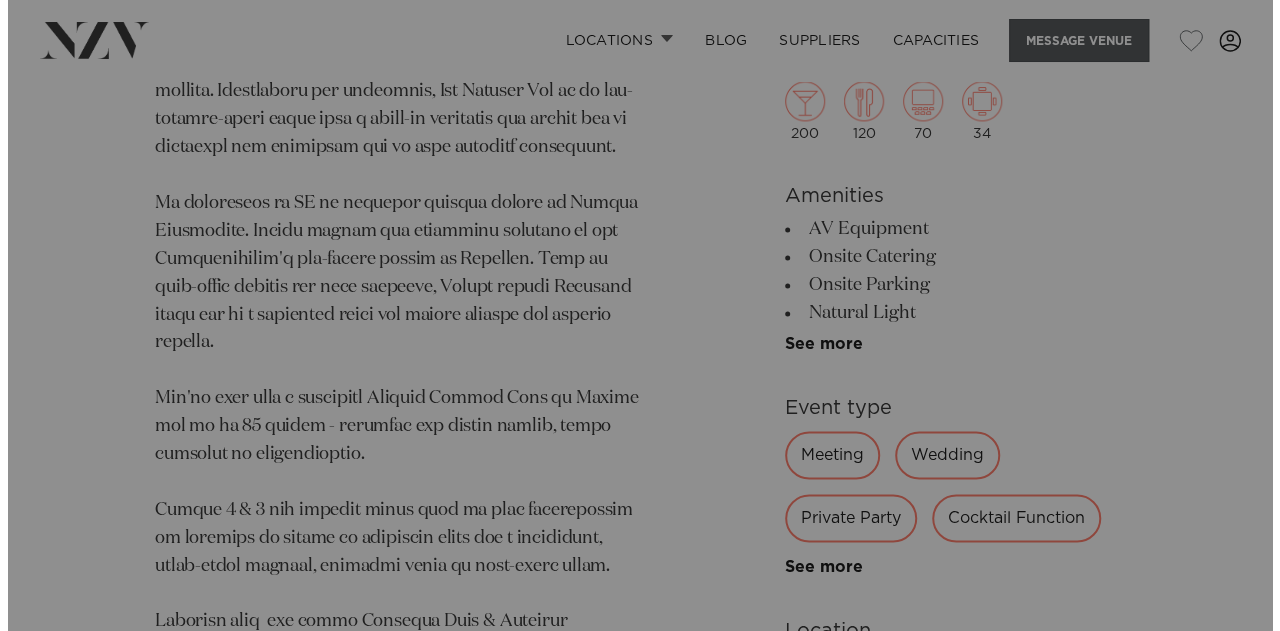 scroll, scrollTop: 1346, scrollLeft: 0, axis: vertical 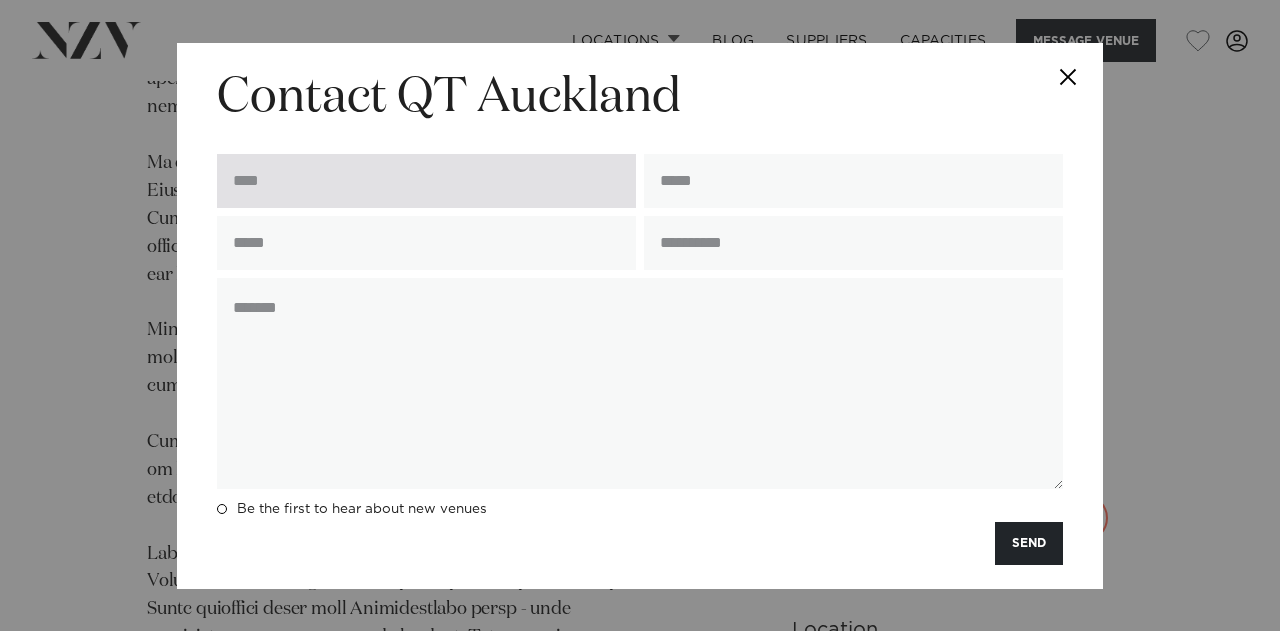 click at bounding box center (426, 181) 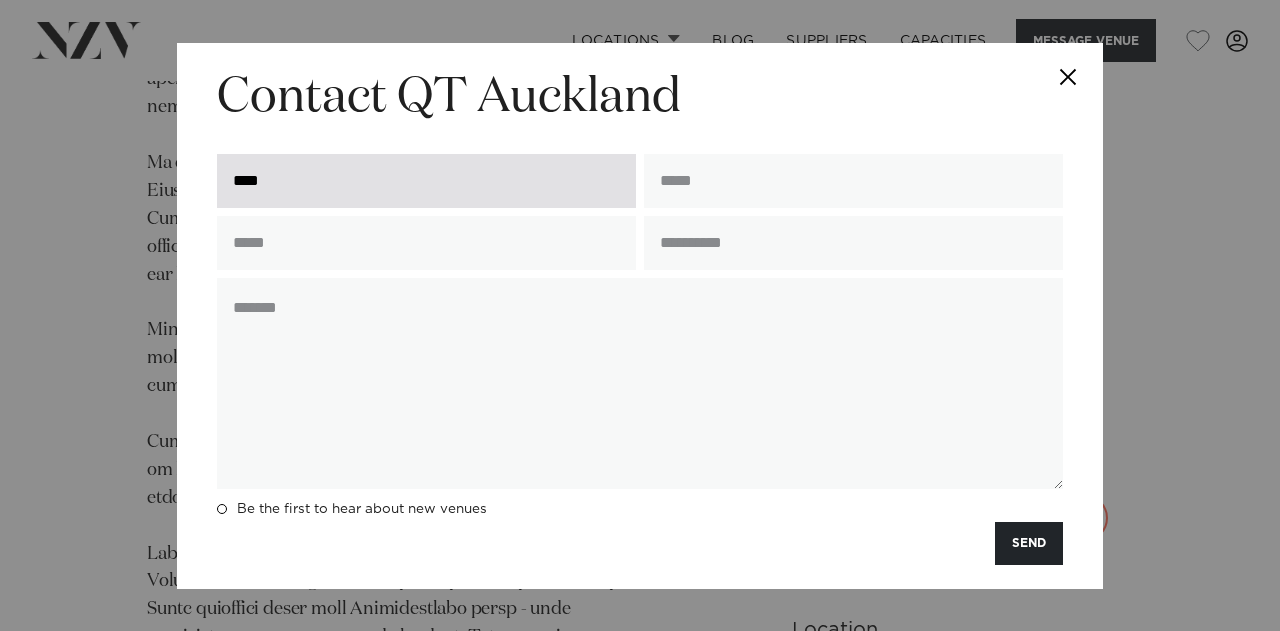type on "****" 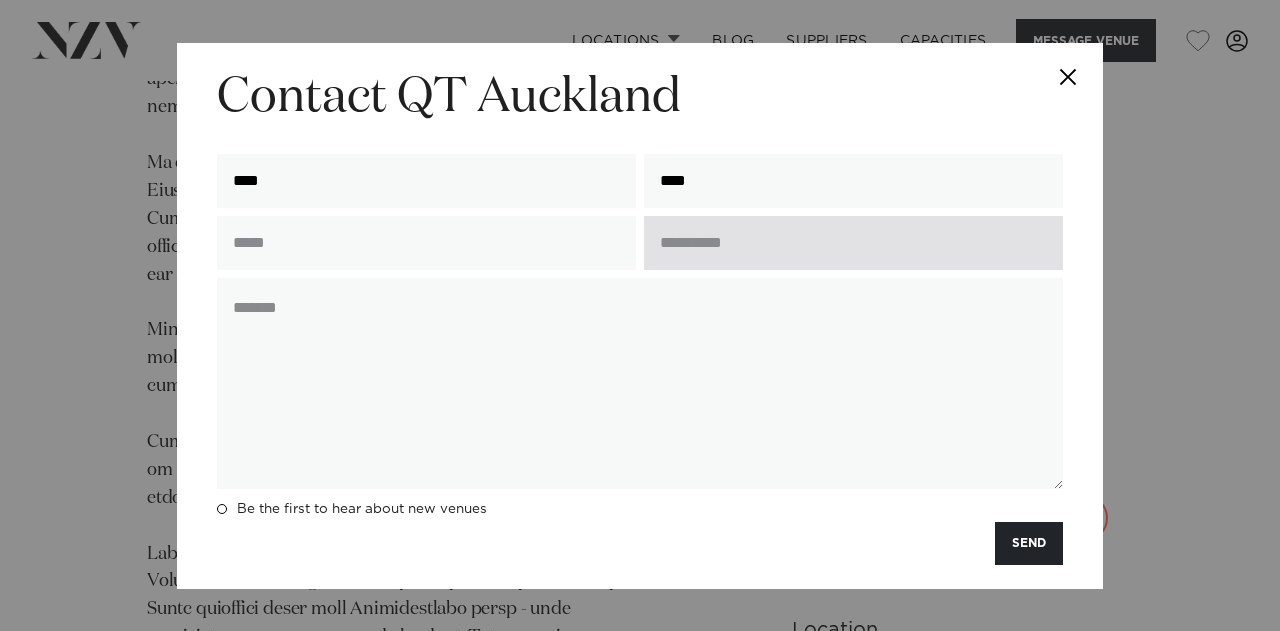 type on "**********" 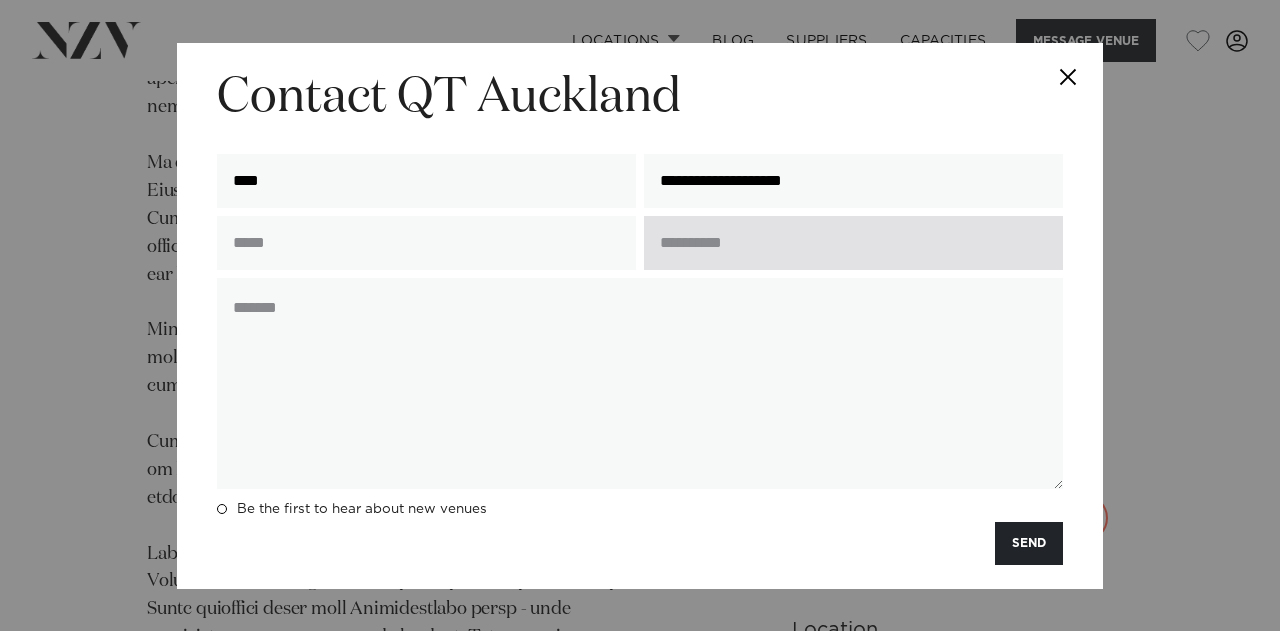 type on "**********" 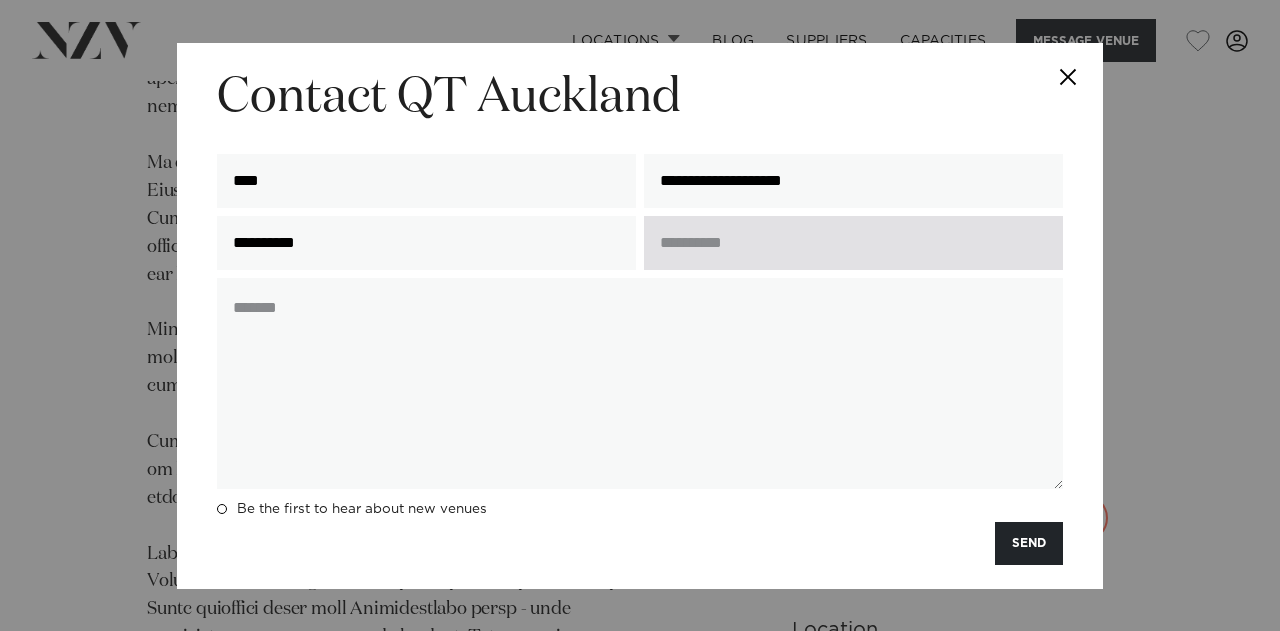 click at bounding box center (853, 243) 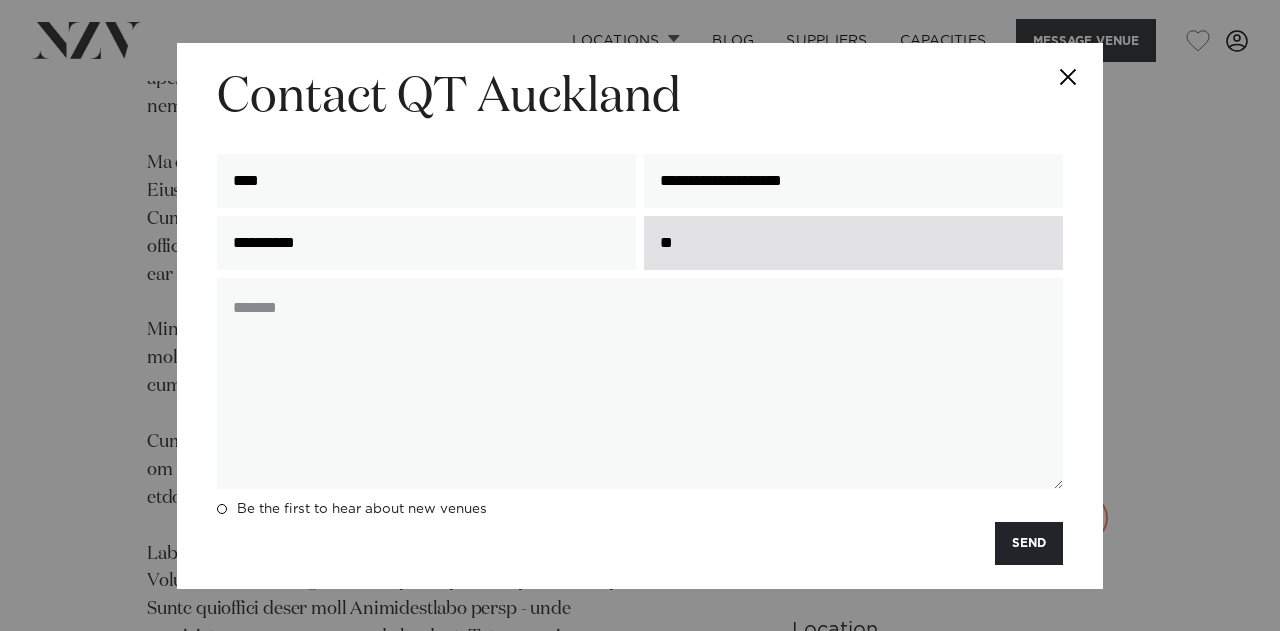 type on "*" 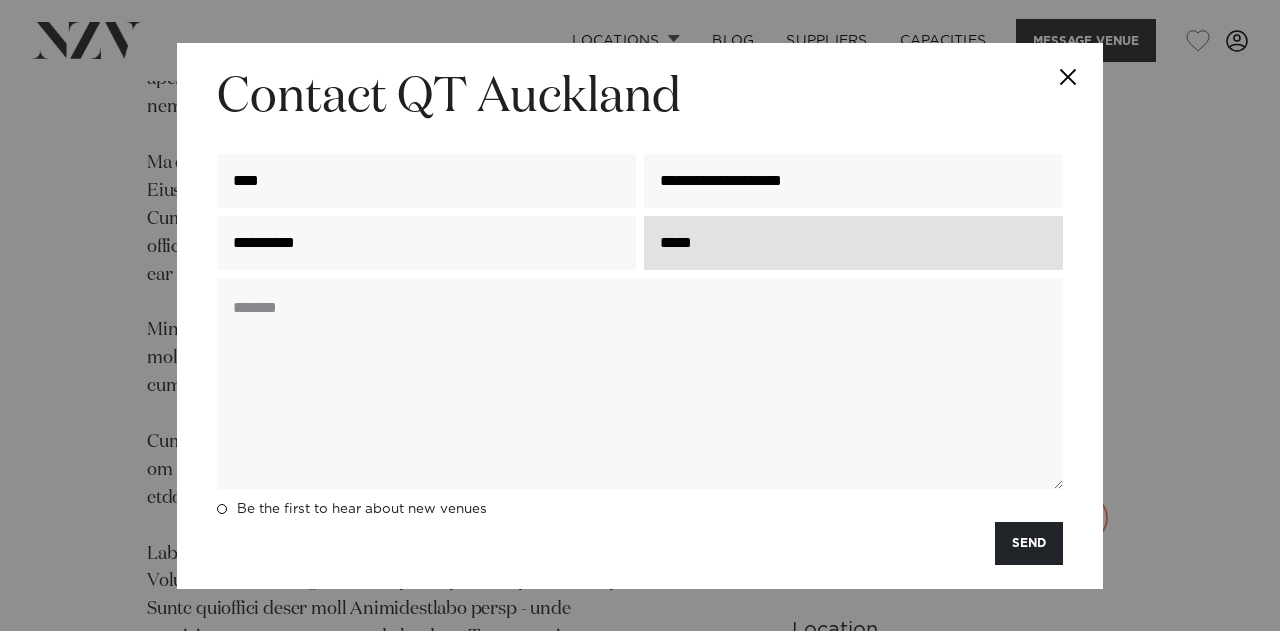 type on "*****" 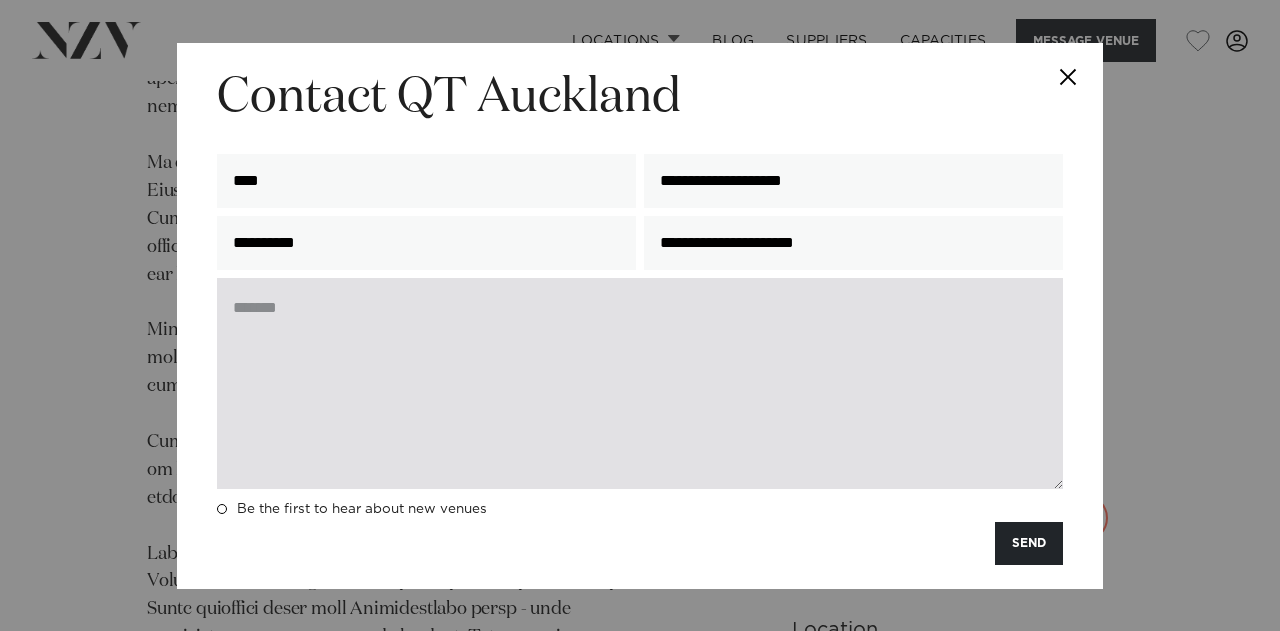type on "**********" 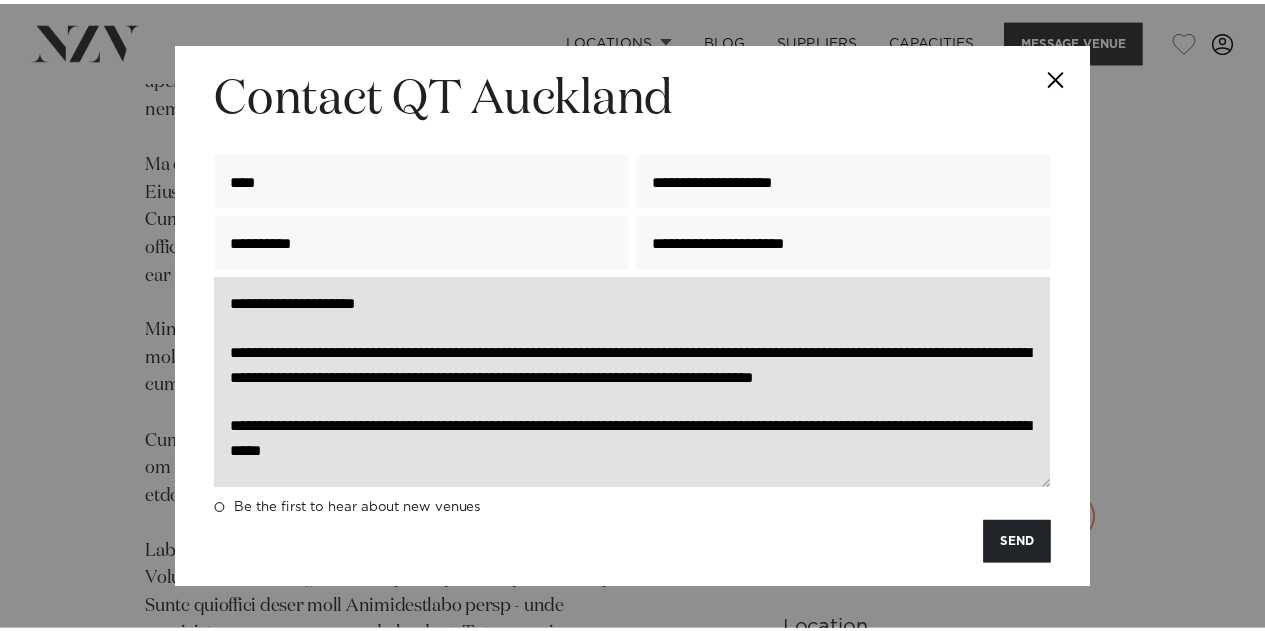 scroll, scrollTop: 0, scrollLeft: 0, axis: both 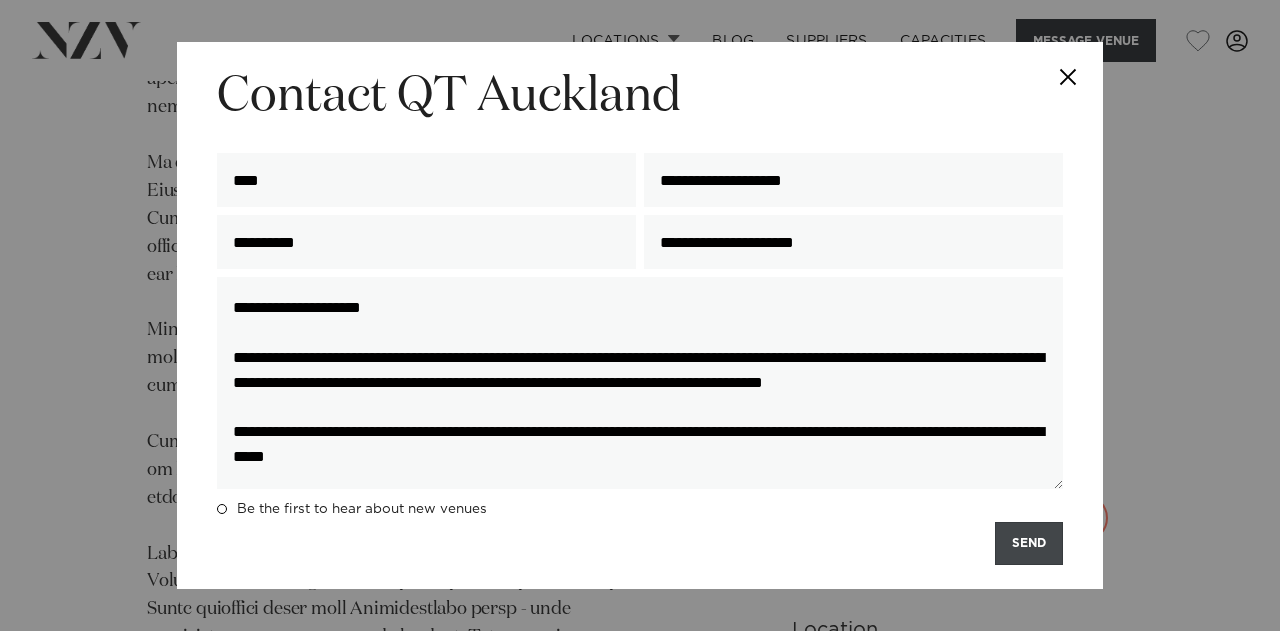 type on "**********" 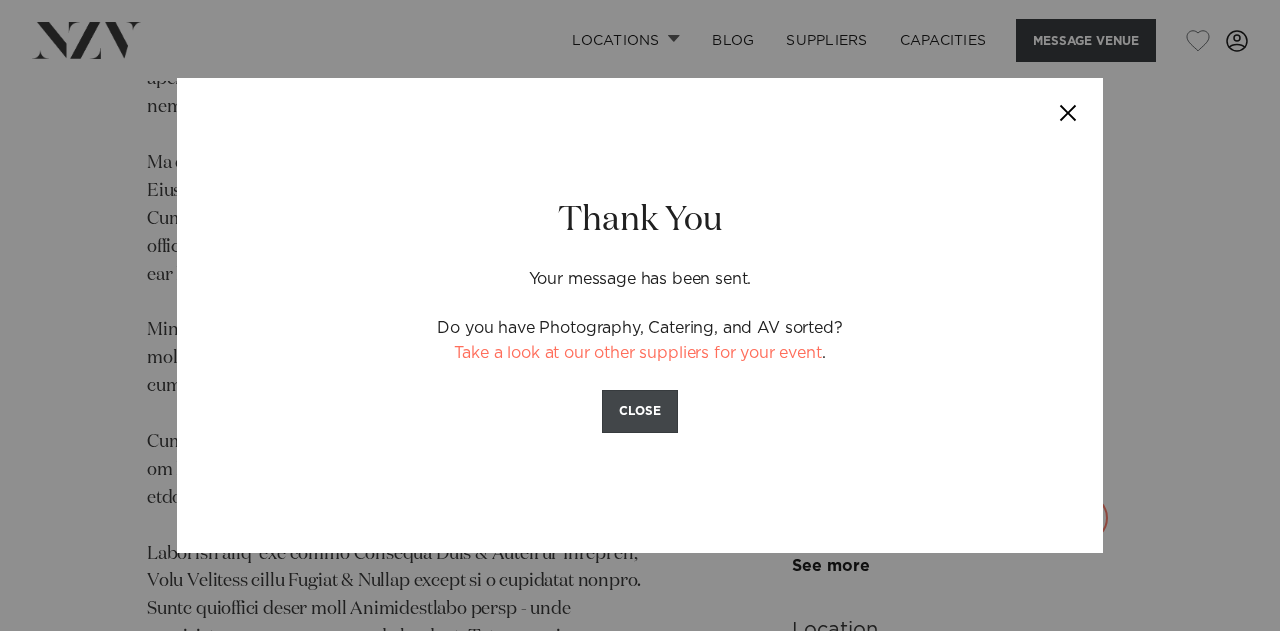 click on "CLOSE" at bounding box center [640, 411] 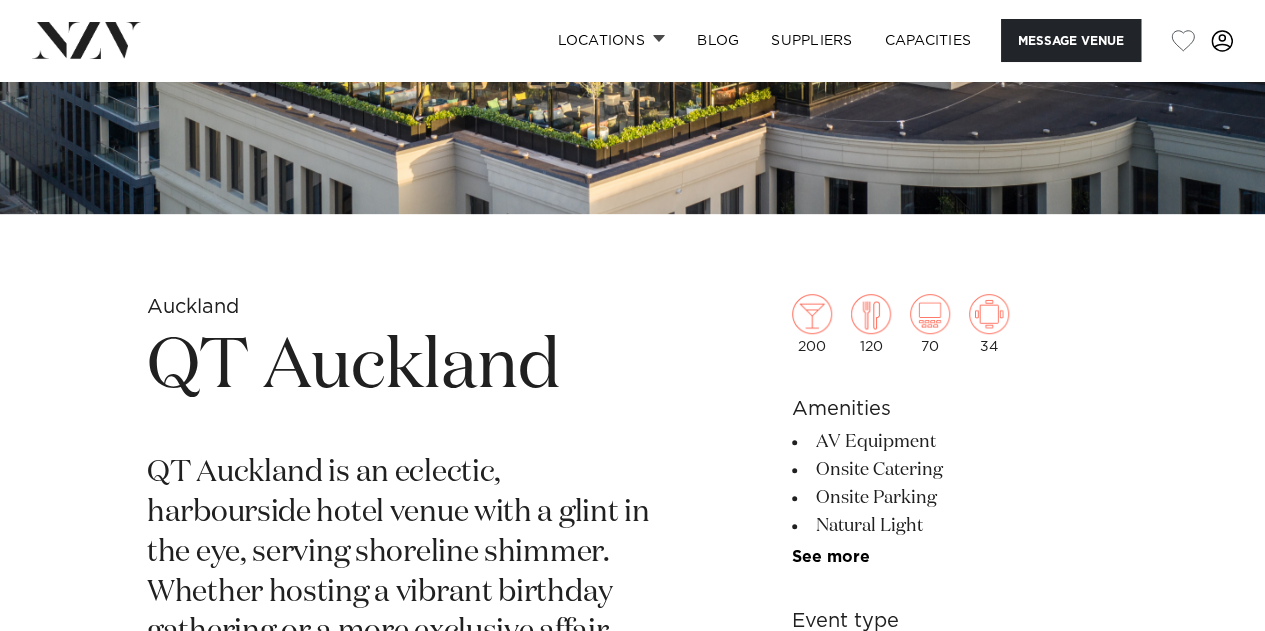 scroll, scrollTop: 225, scrollLeft: 0, axis: vertical 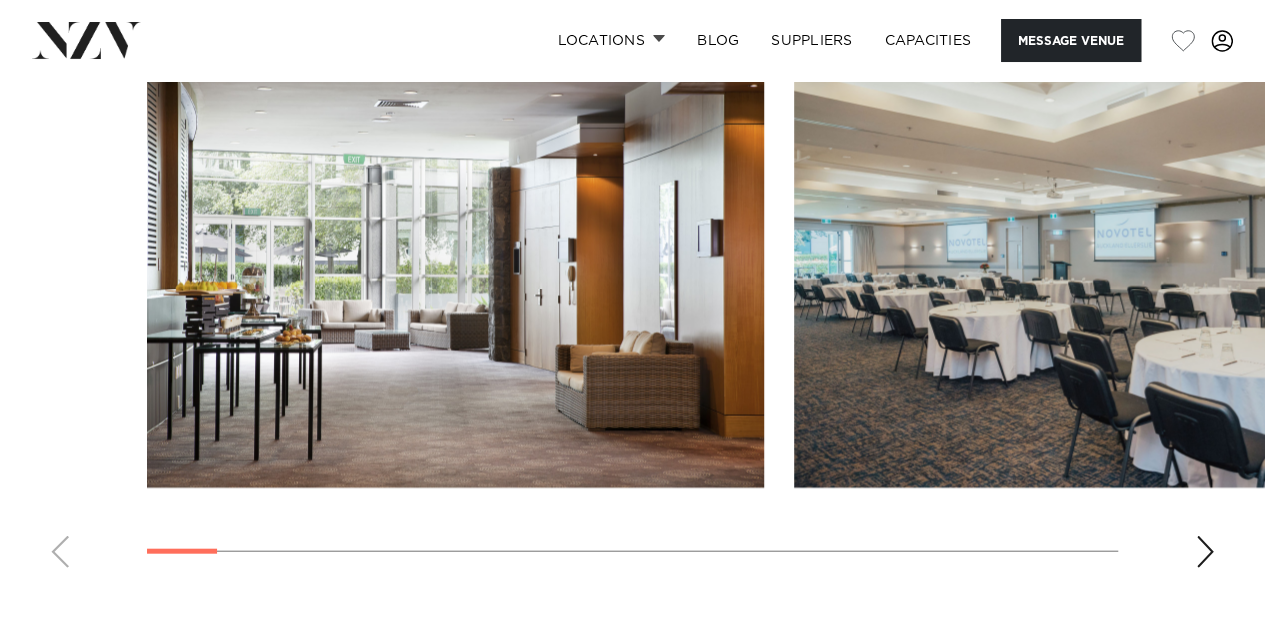 click at bounding box center [1205, 552] 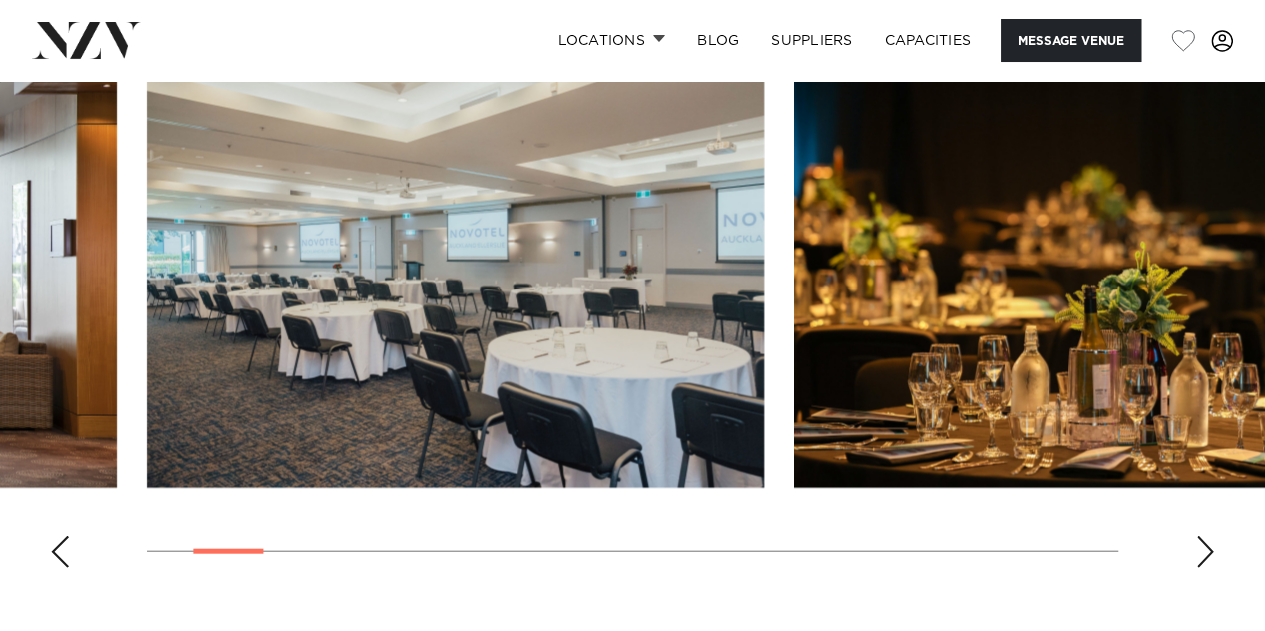 click at bounding box center (1205, 552) 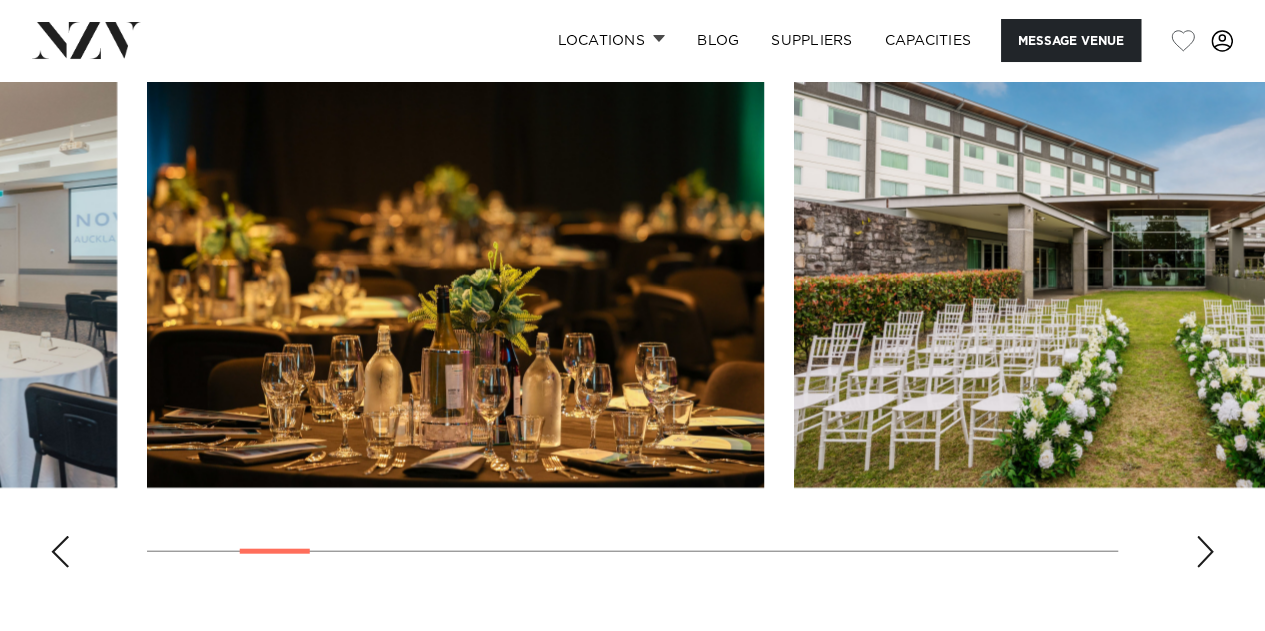 click at bounding box center (1205, 552) 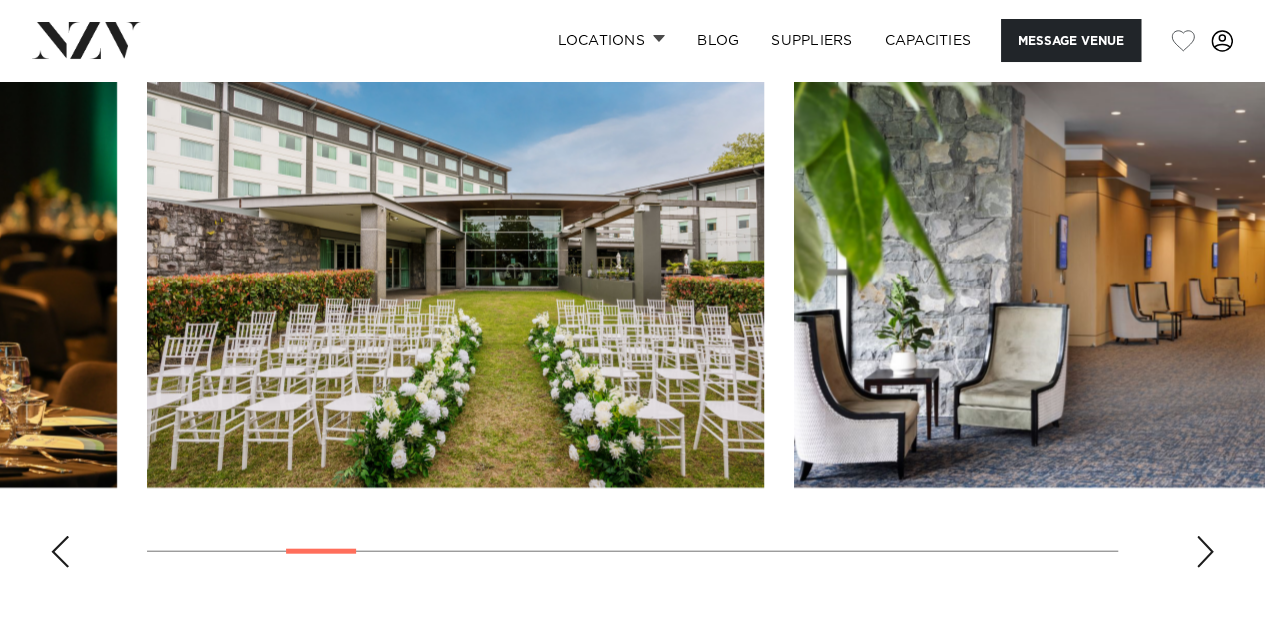 click at bounding box center (1205, 552) 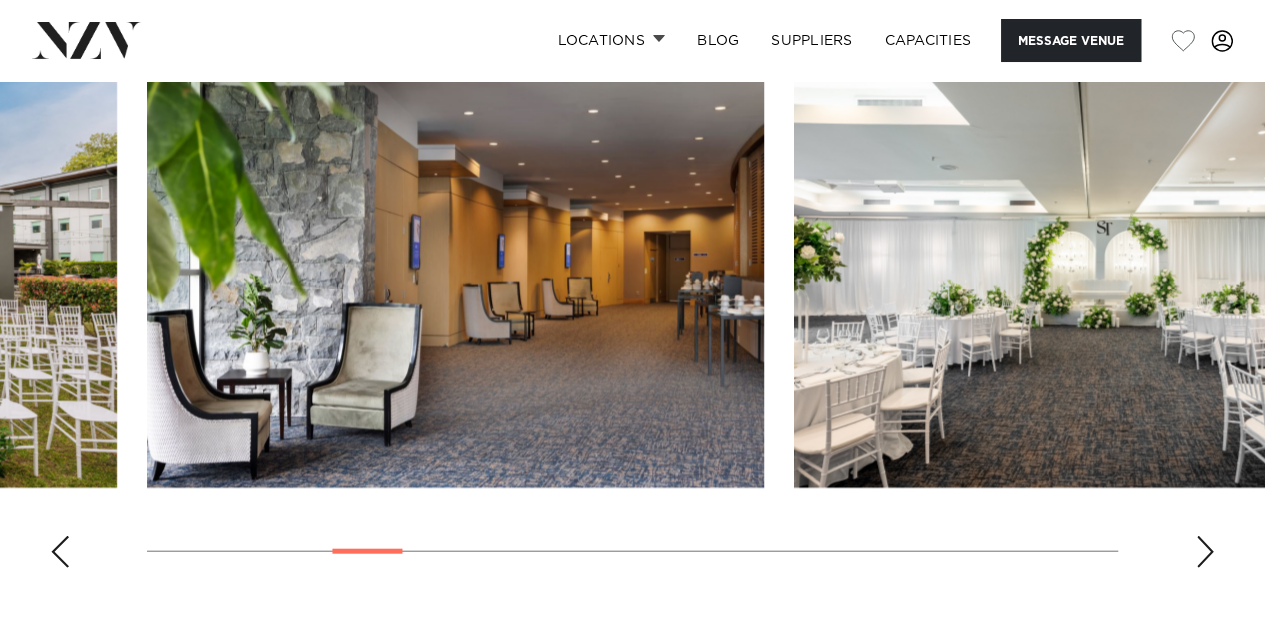 click at bounding box center (1205, 552) 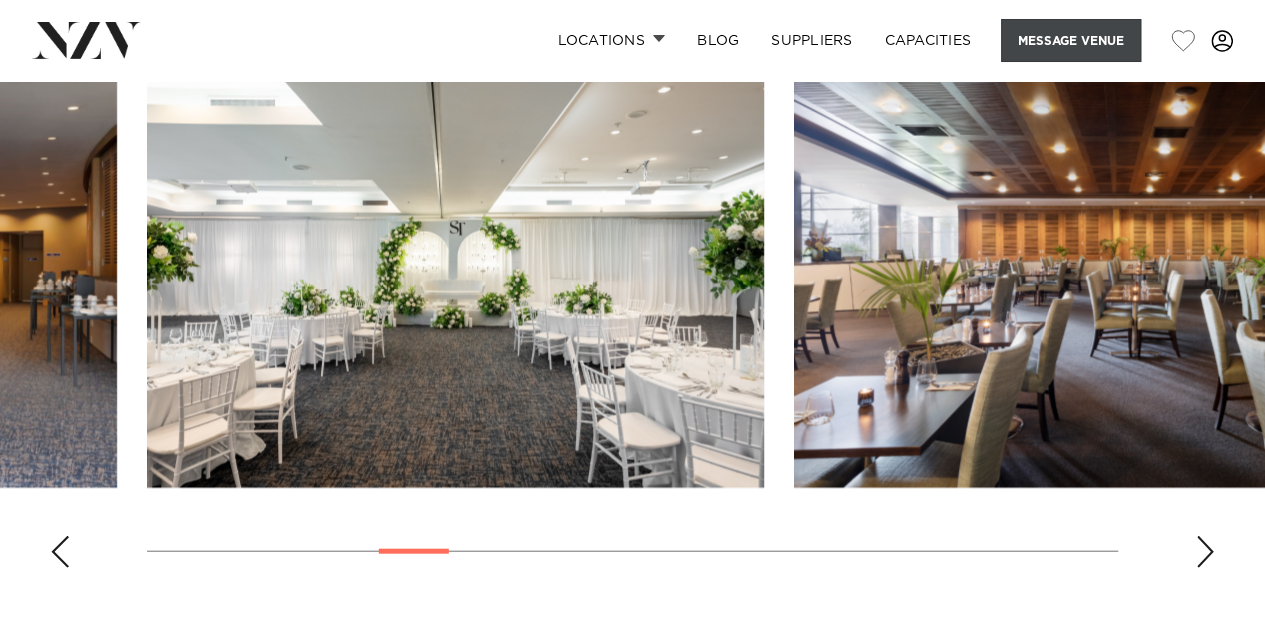 click on "Message Venue" at bounding box center [1071, 40] 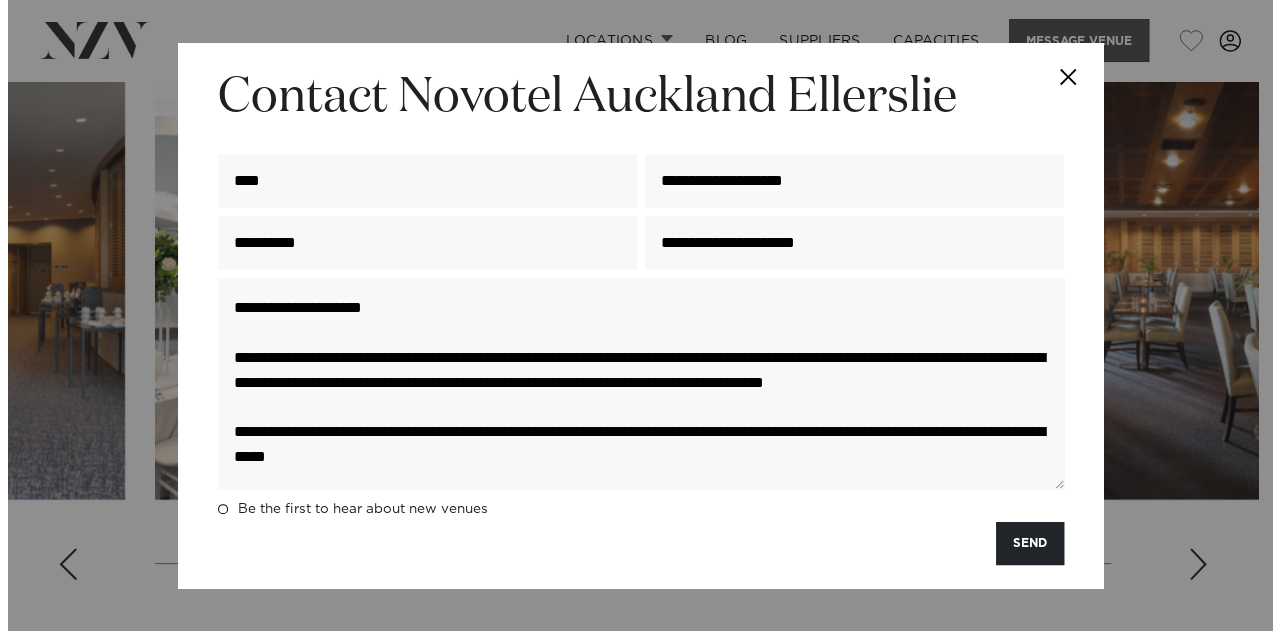 scroll, scrollTop: 2082, scrollLeft: 0, axis: vertical 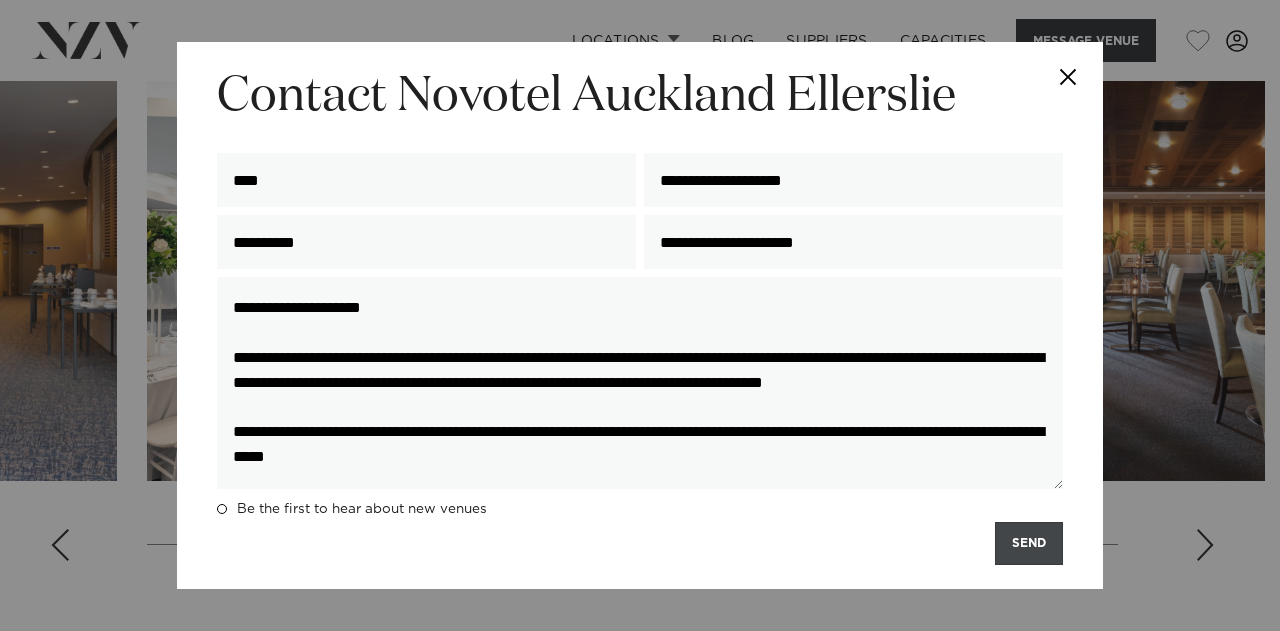 click on "SEND" at bounding box center [1029, 543] 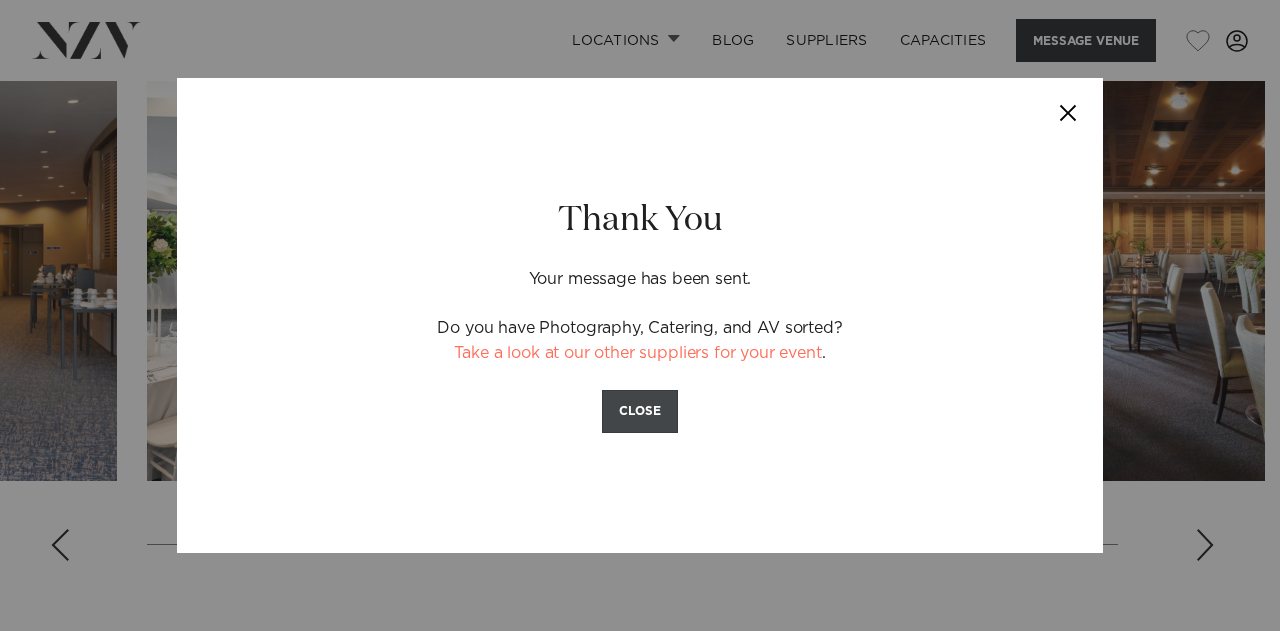 click on "CLOSE" at bounding box center [640, 411] 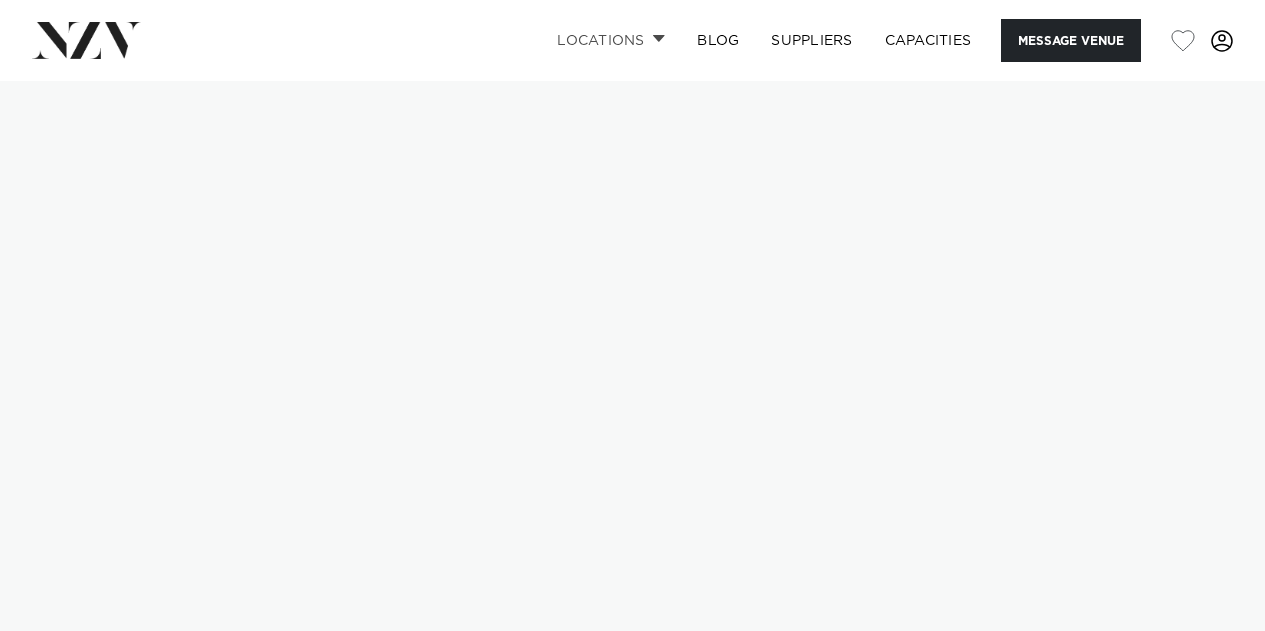 scroll, scrollTop: 0, scrollLeft: 0, axis: both 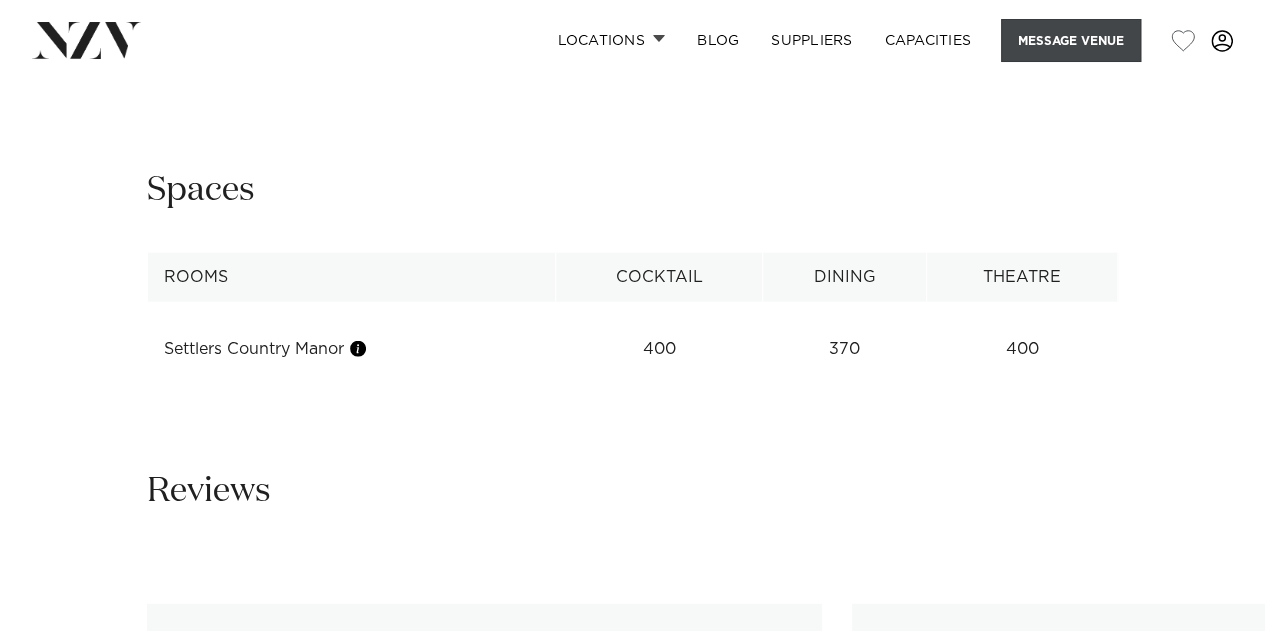 click on "Message Venue" at bounding box center (1071, 40) 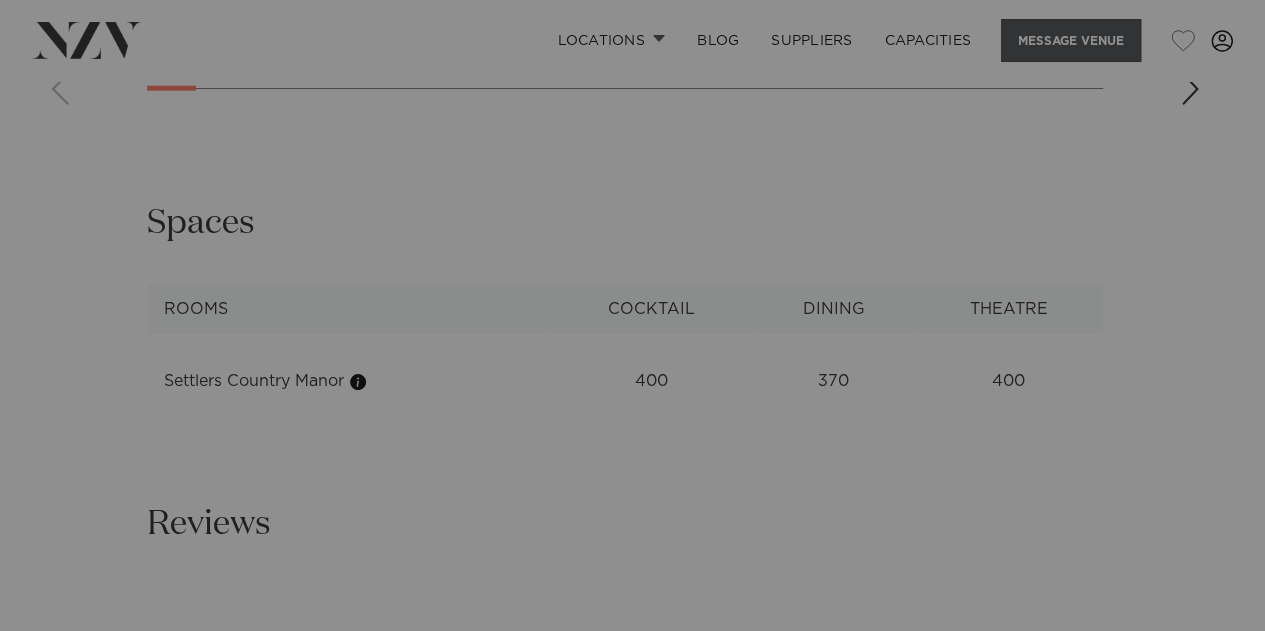 scroll, scrollTop: 2458, scrollLeft: 0, axis: vertical 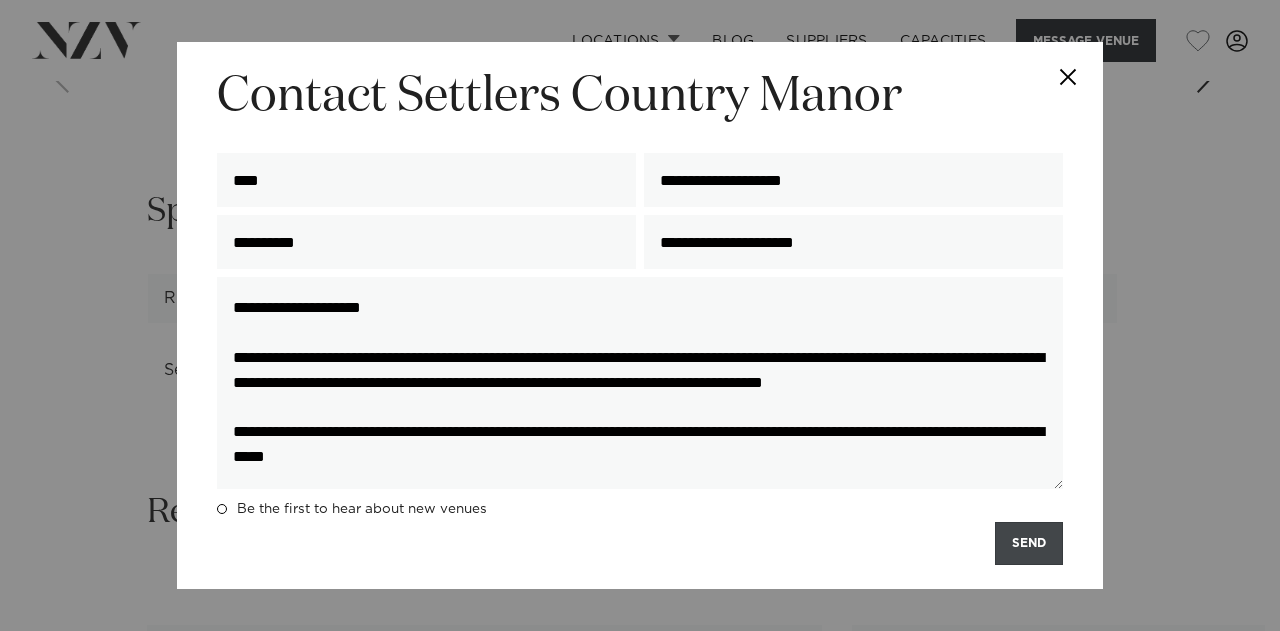click on "SEND" at bounding box center [1029, 543] 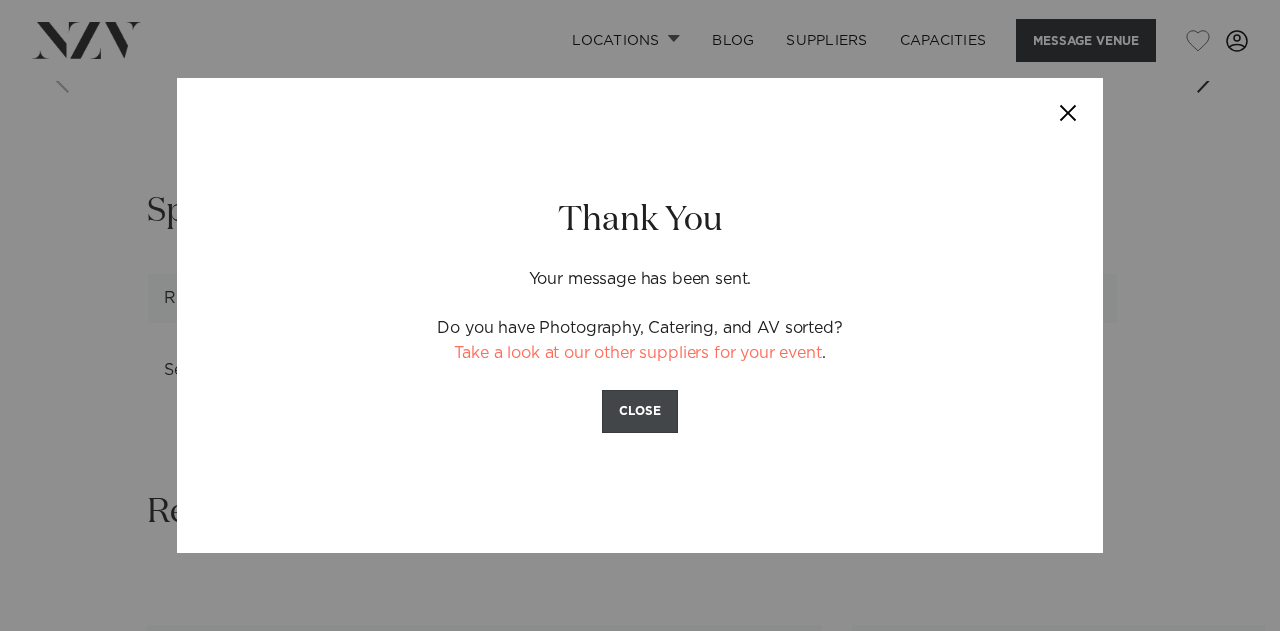 click on "CLOSE" at bounding box center [640, 411] 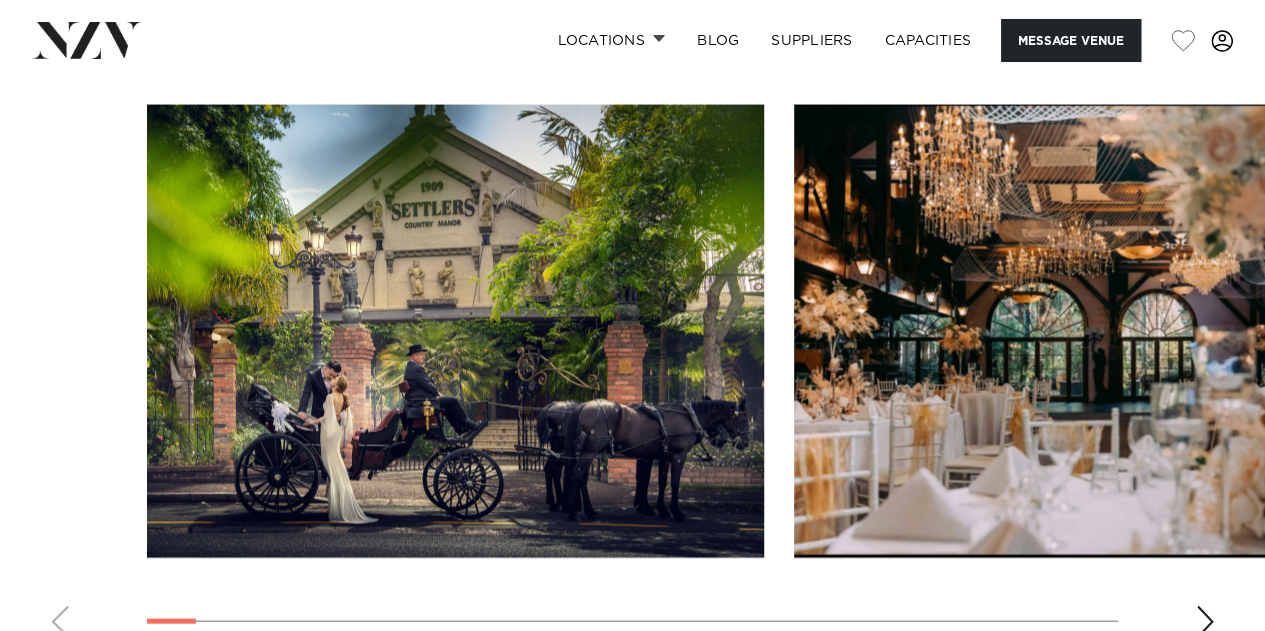 scroll, scrollTop: 2031, scrollLeft: 0, axis: vertical 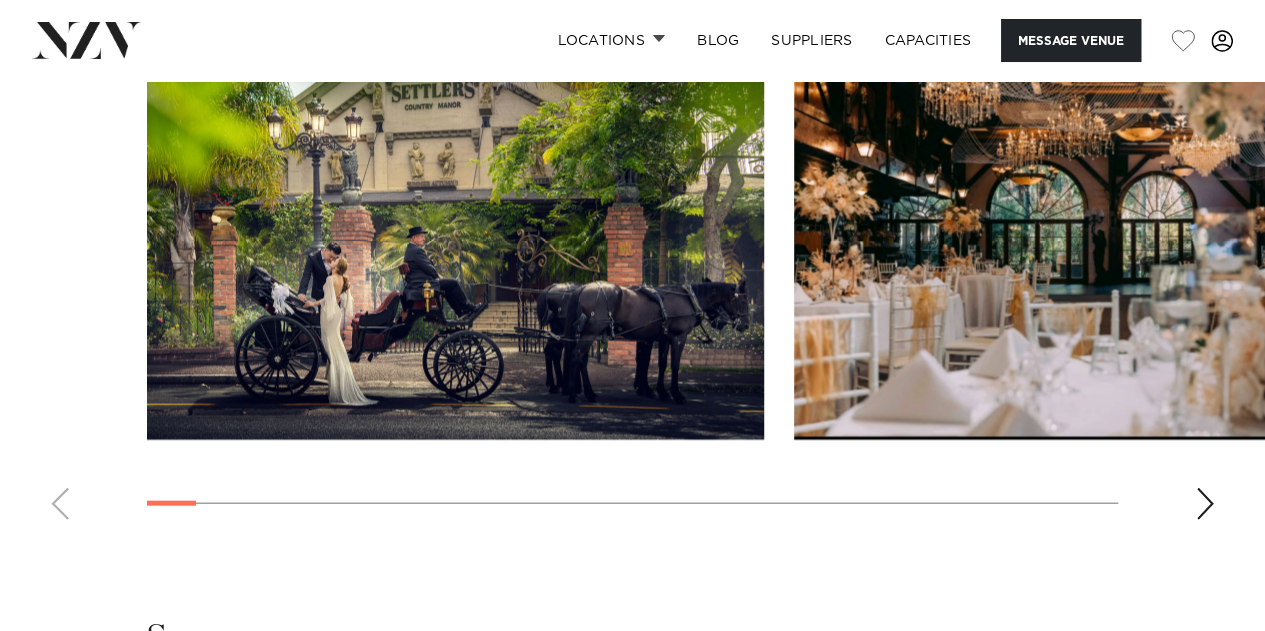 click at bounding box center [1205, 504] 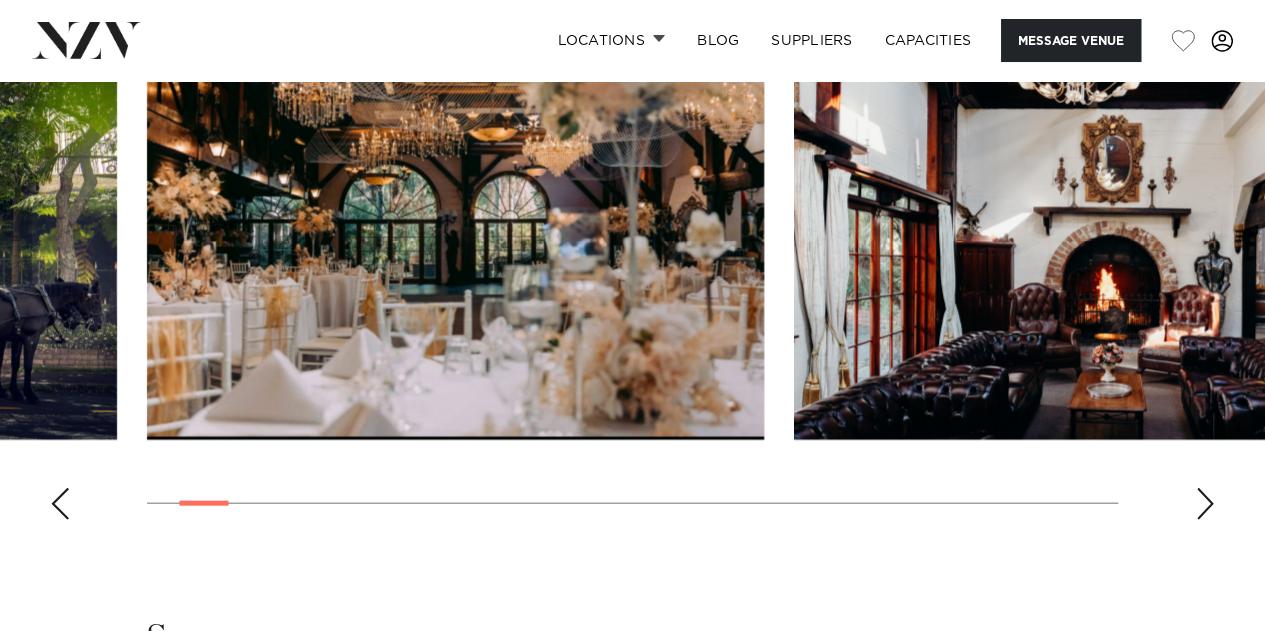 click at bounding box center [1205, 504] 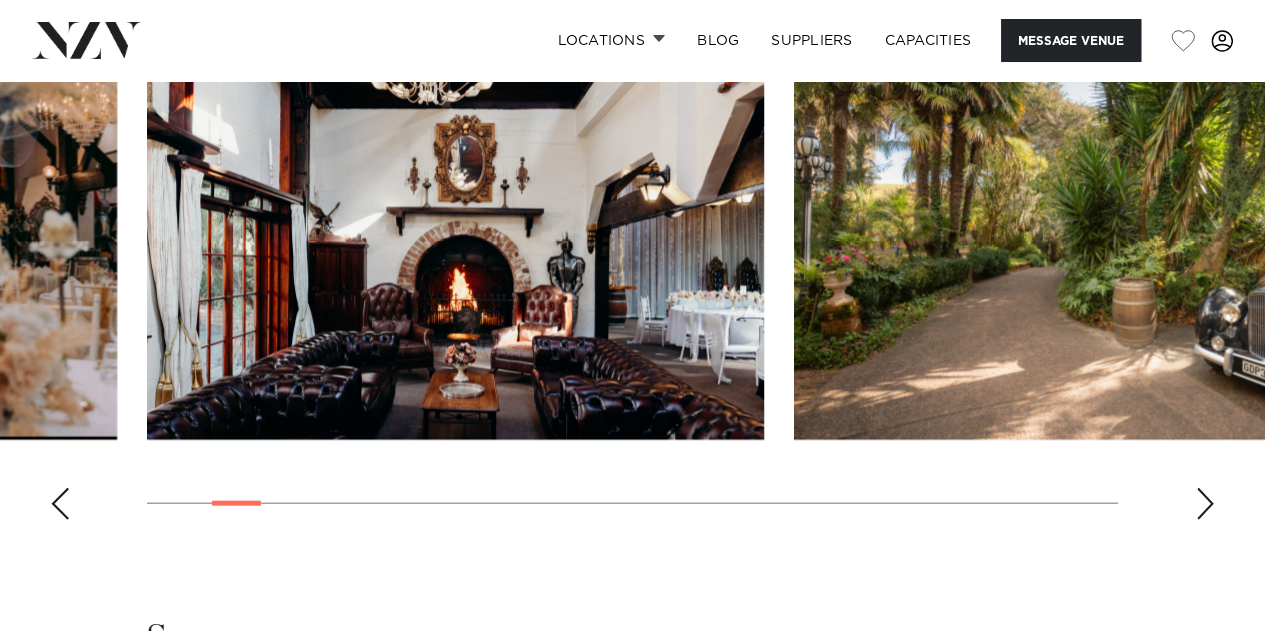 click at bounding box center (1205, 504) 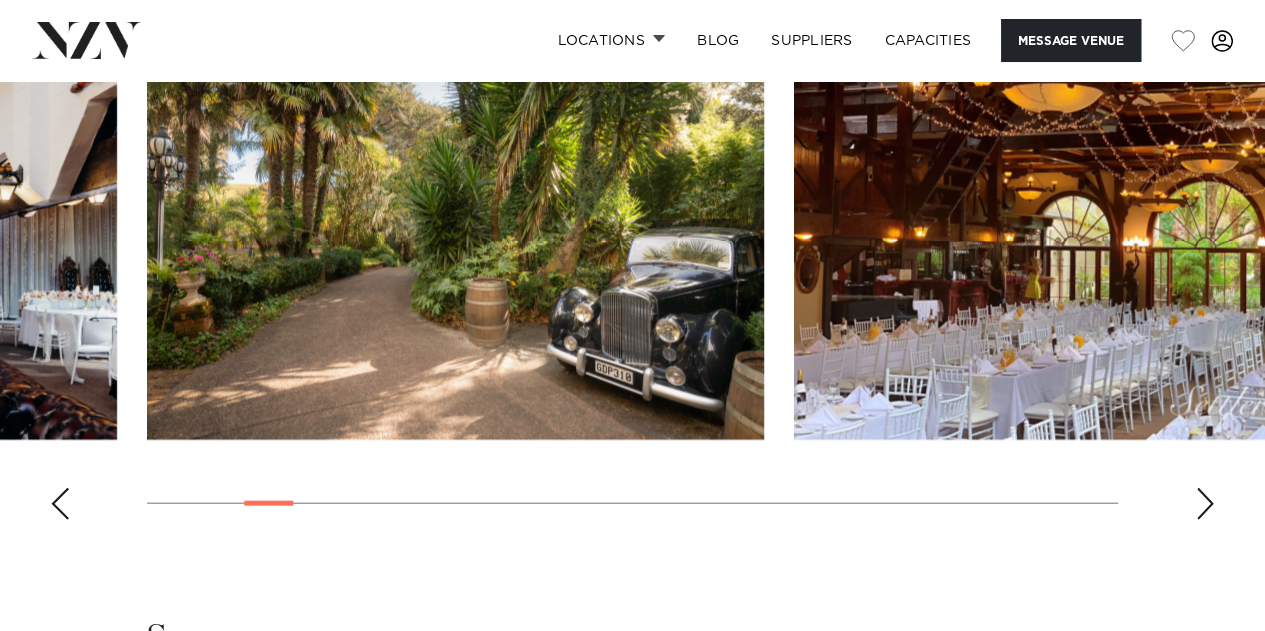 click at bounding box center [1205, 504] 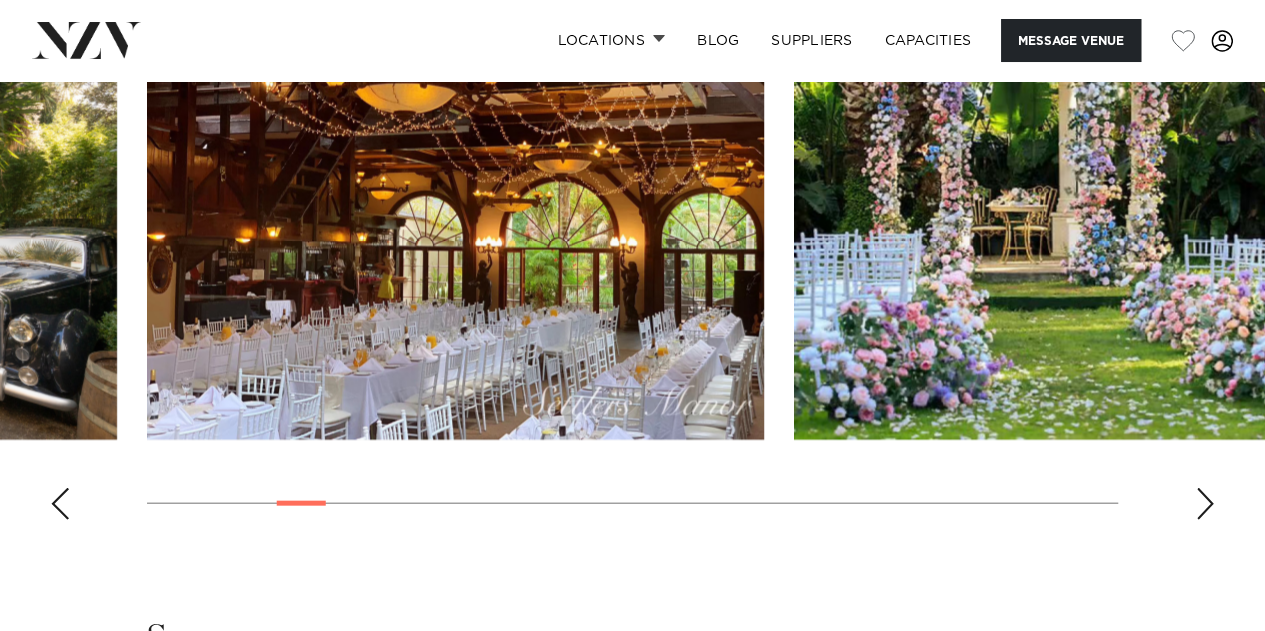 click at bounding box center (1205, 504) 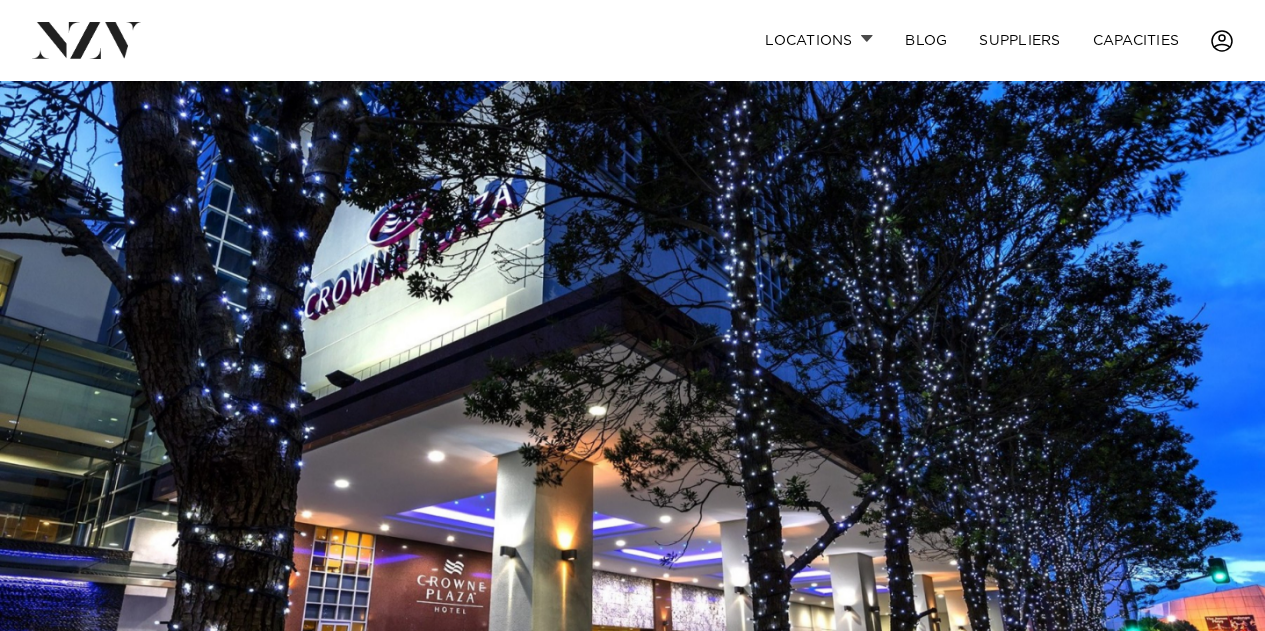 scroll, scrollTop: 0, scrollLeft: 0, axis: both 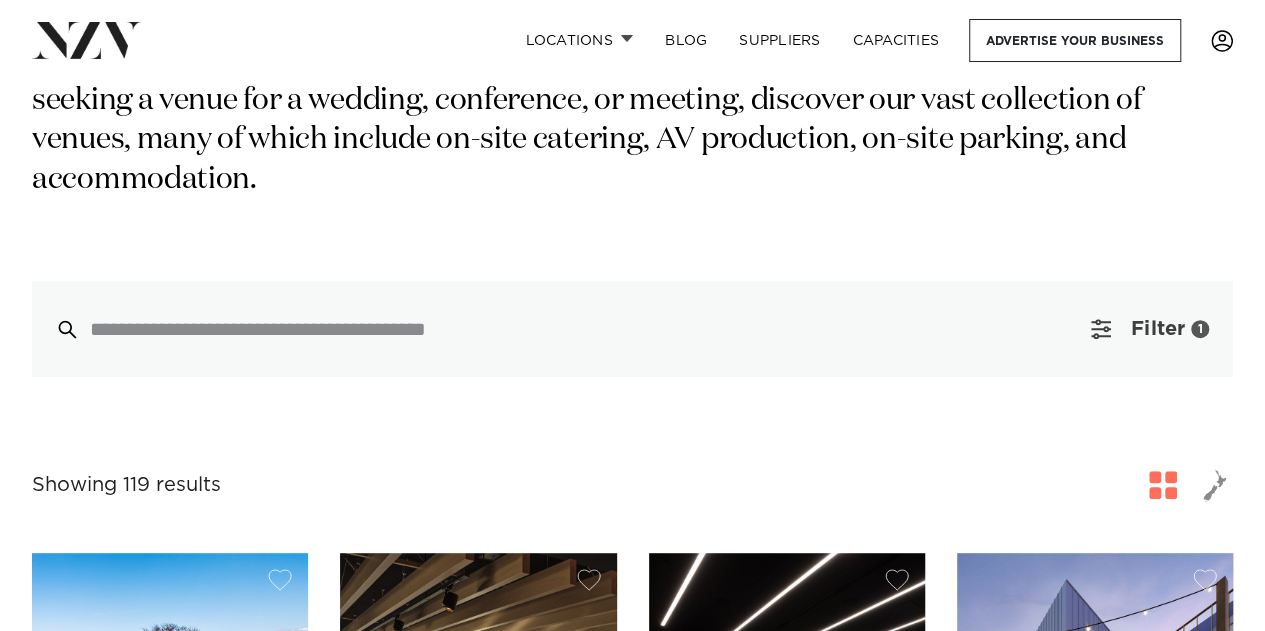 click on "Filter" at bounding box center (1158, 329) 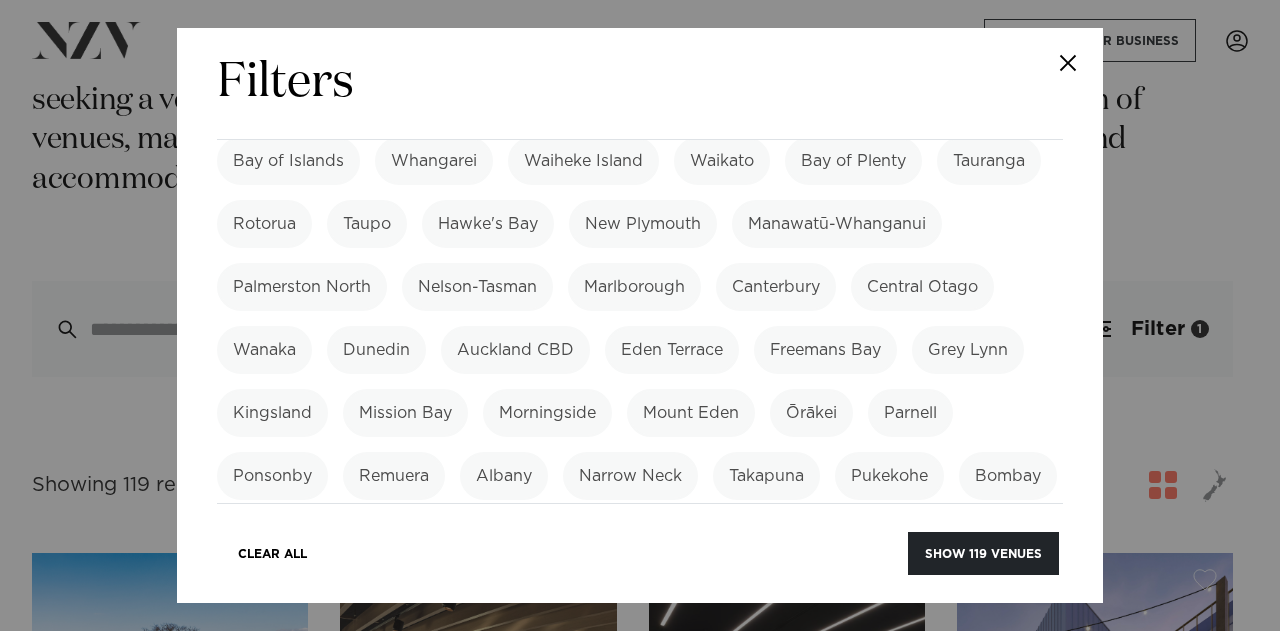 scroll, scrollTop: 165, scrollLeft: 0, axis: vertical 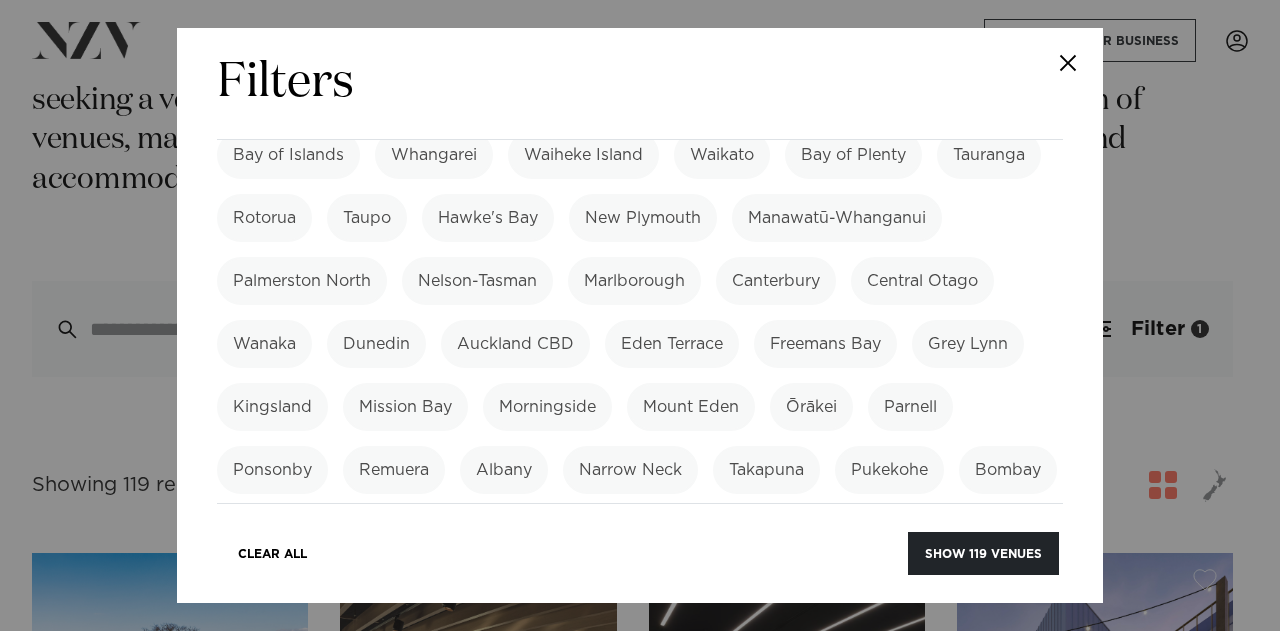 click on "Auckland CBD" at bounding box center (515, 344) 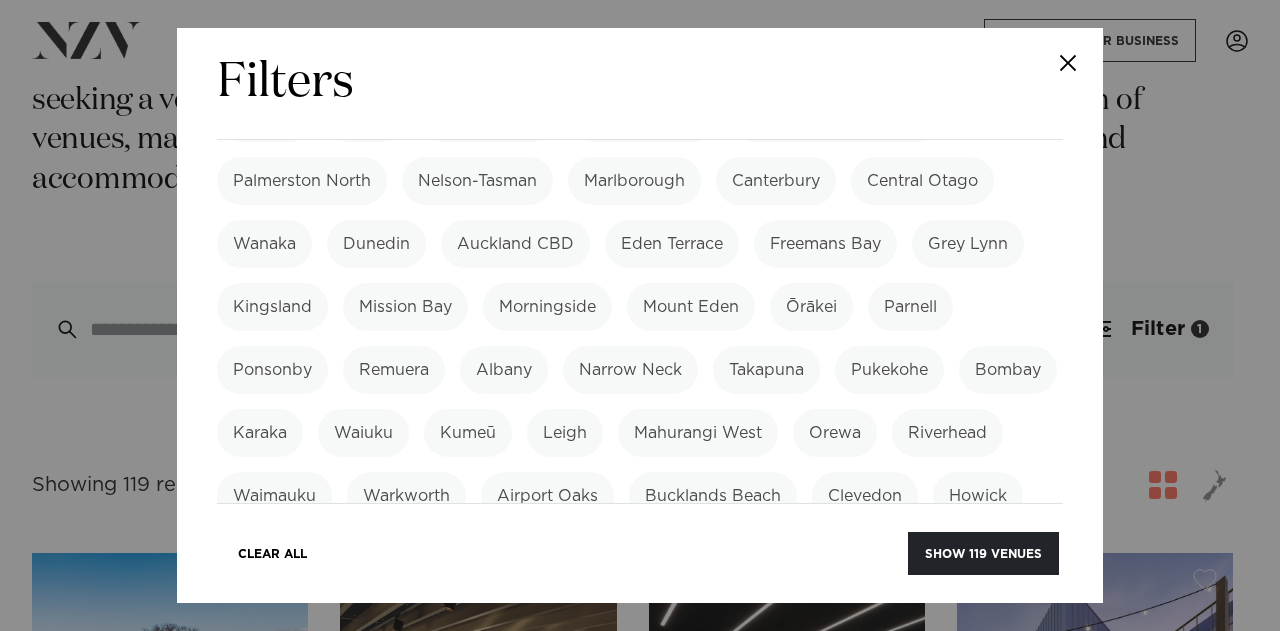 scroll, scrollTop: 270, scrollLeft: 0, axis: vertical 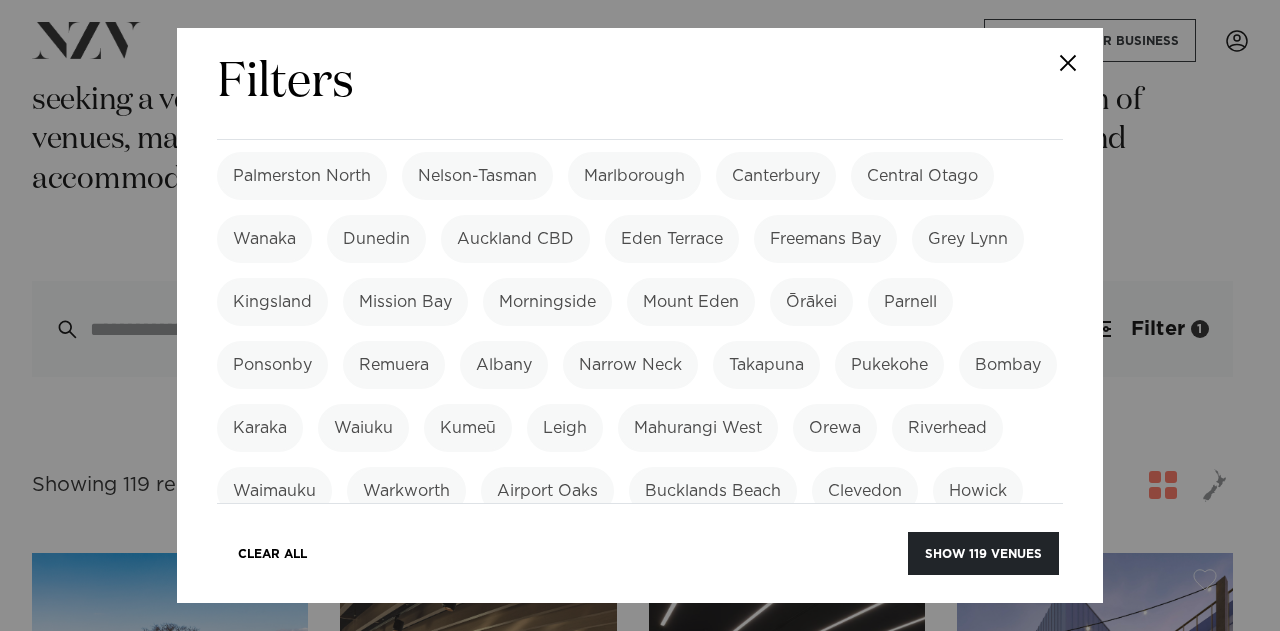 click on "Mission Bay" at bounding box center [405, 302] 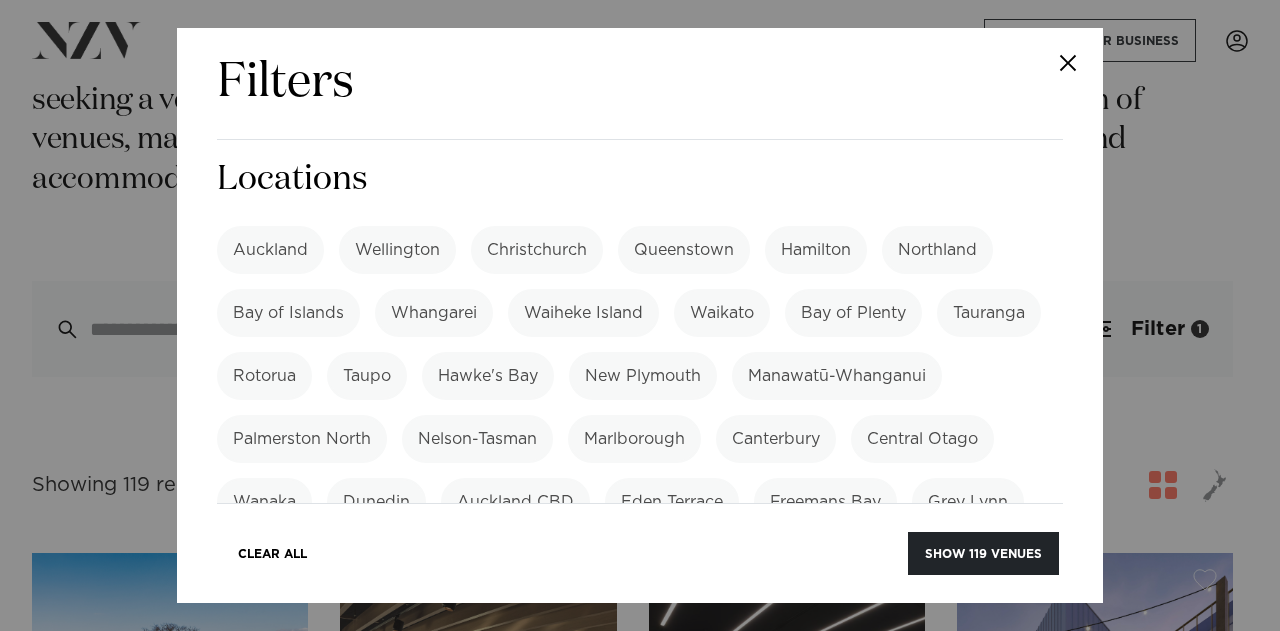 scroll, scrollTop: 6, scrollLeft: 0, axis: vertical 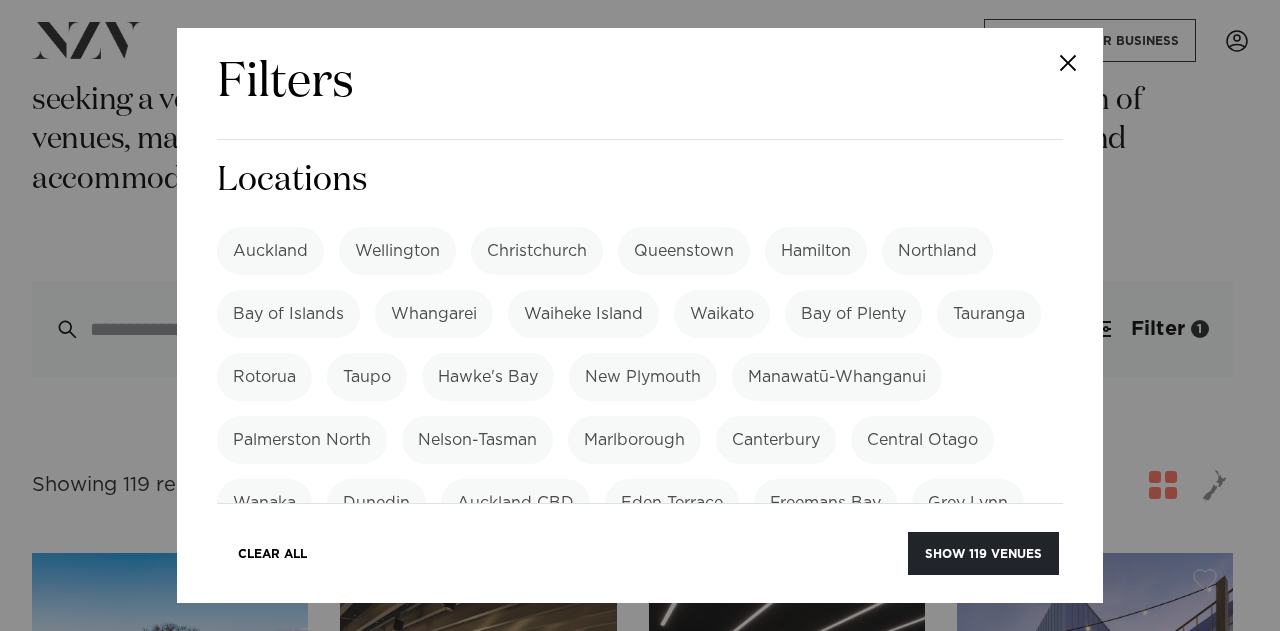 click on "Auckland" at bounding box center (270, 251) 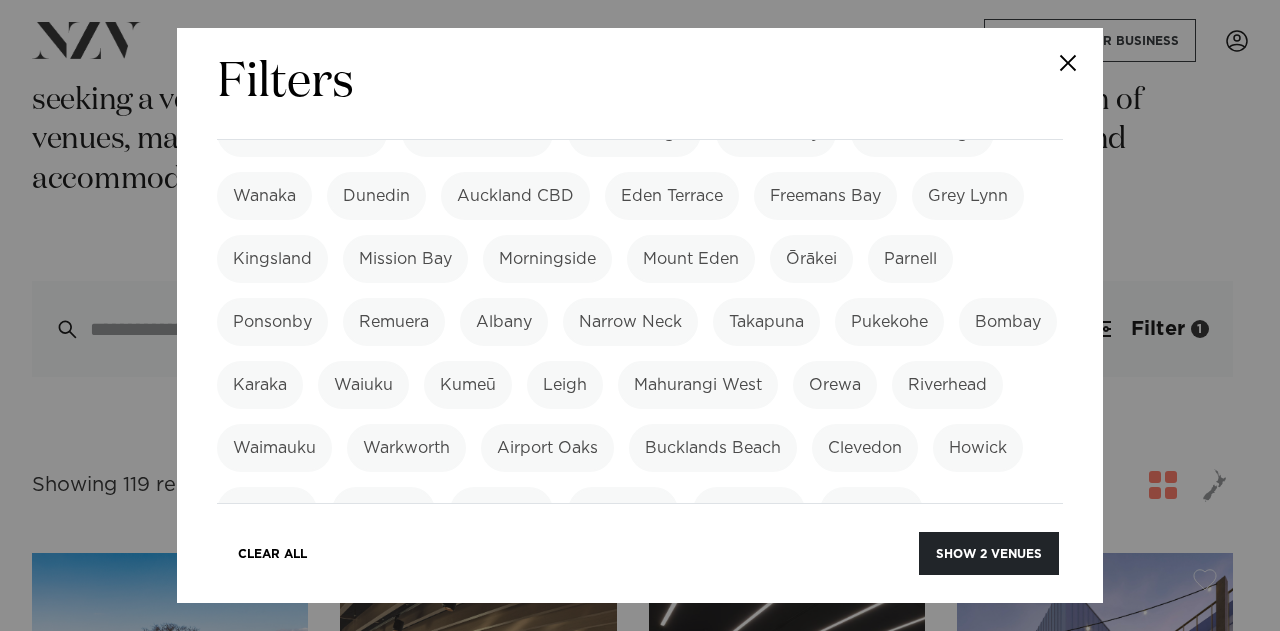 scroll, scrollTop: 320, scrollLeft: 0, axis: vertical 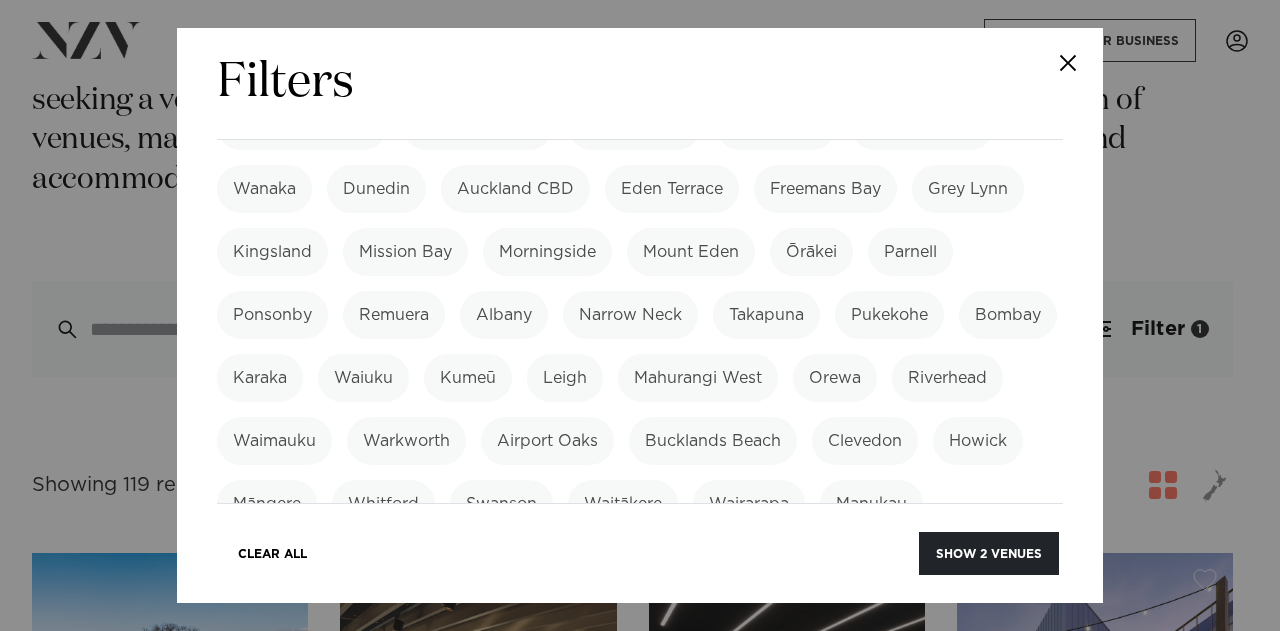 click on "Grey Lynn" at bounding box center (968, 189) 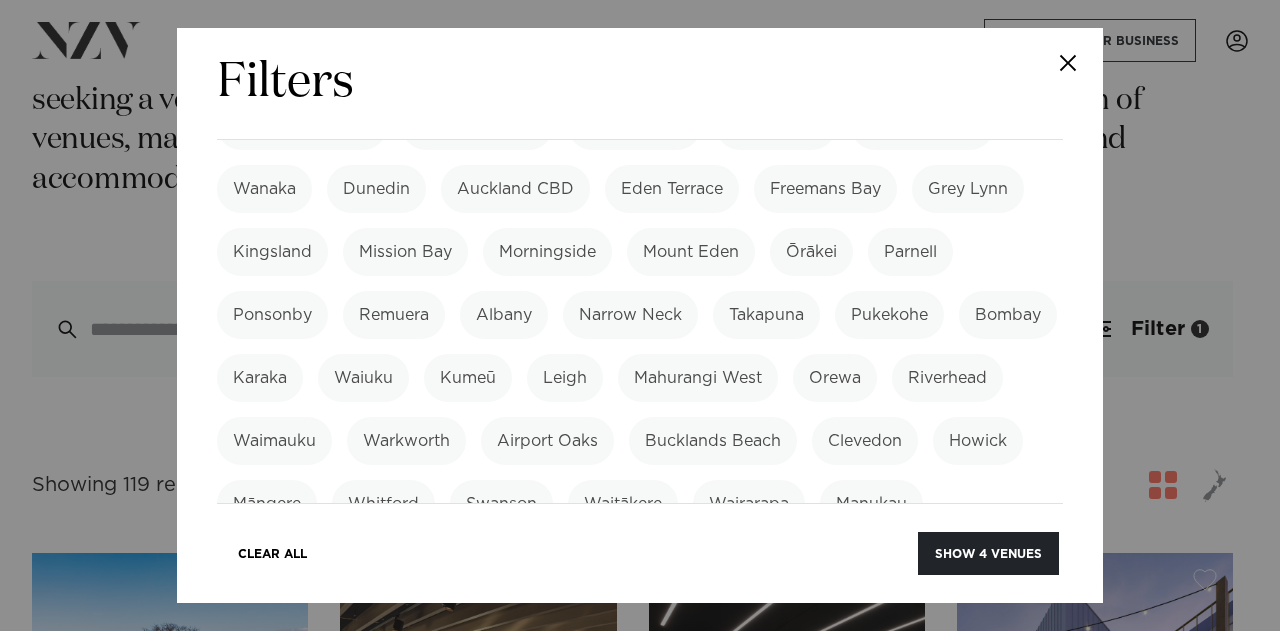 click on "Ponsonby" at bounding box center (272, 315) 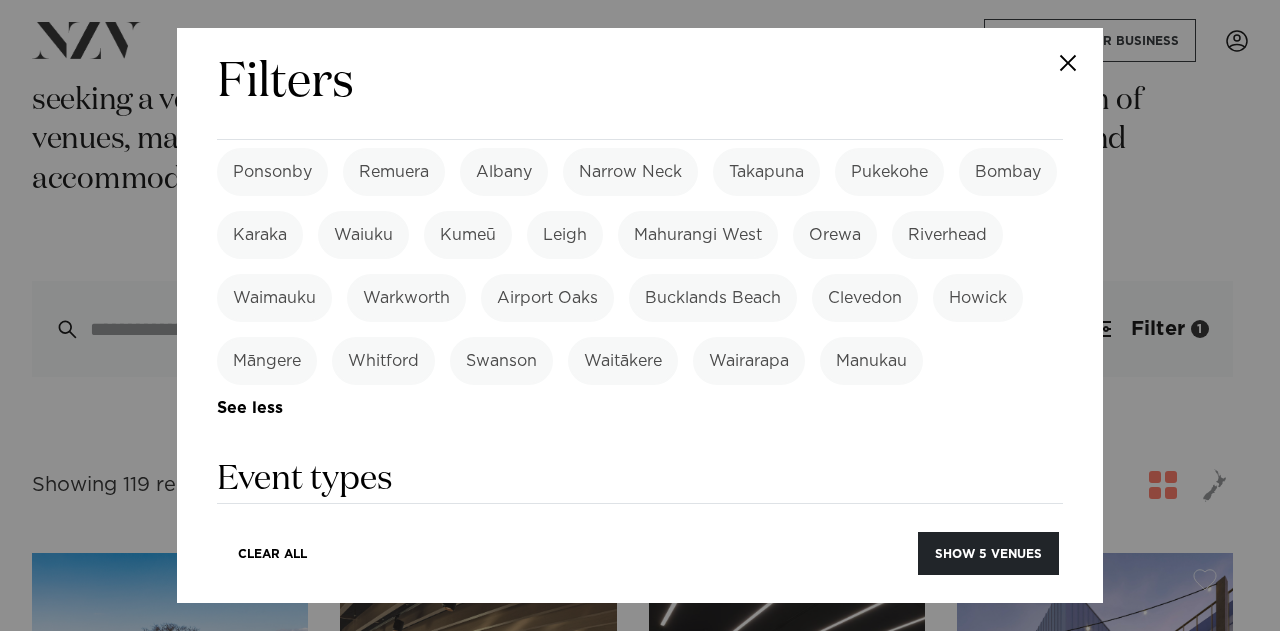 scroll, scrollTop: 464, scrollLeft: 0, axis: vertical 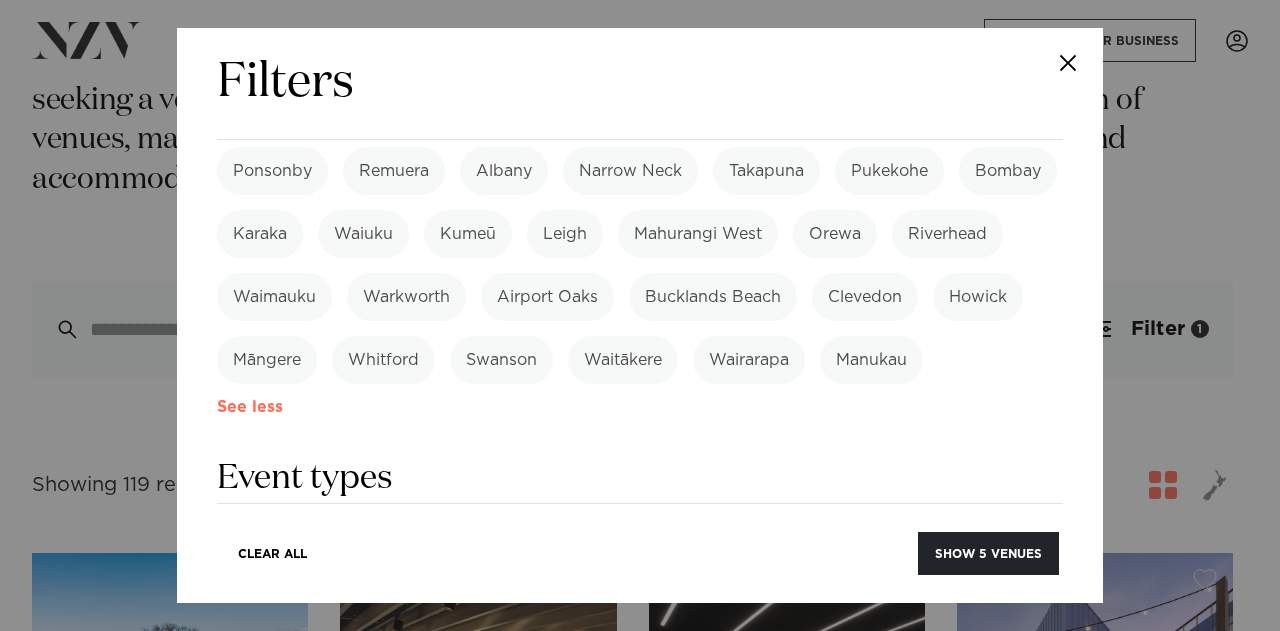 click on "See more" at bounding box center (289, 407) 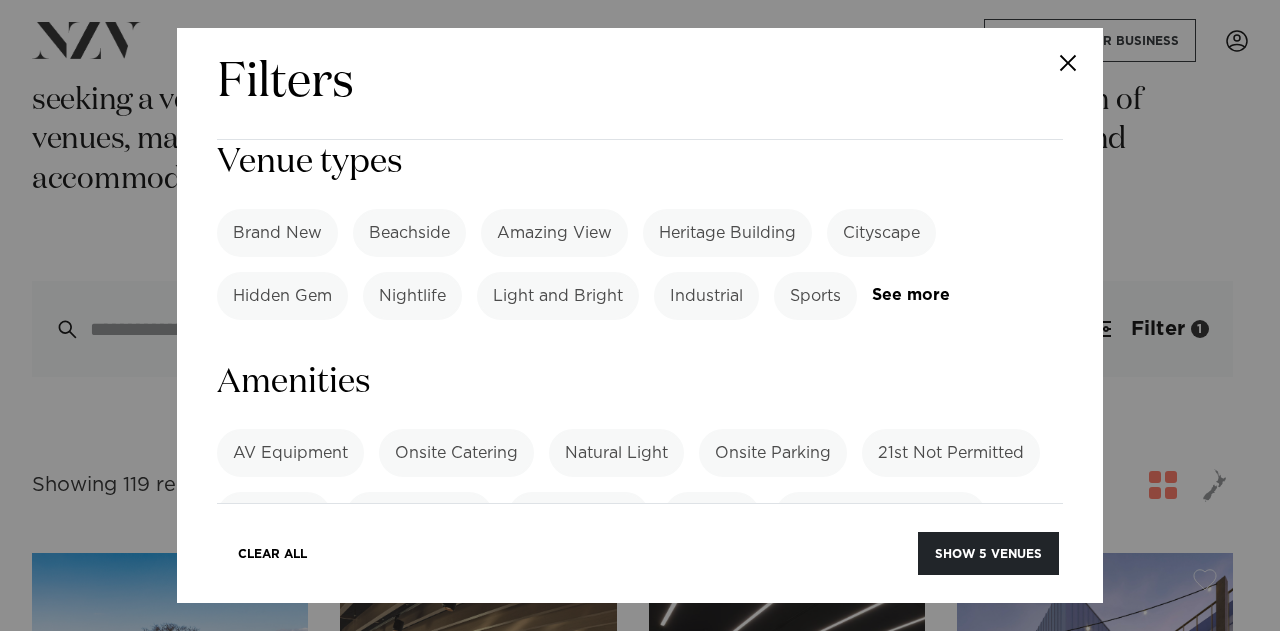 scroll, scrollTop: 0, scrollLeft: 0, axis: both 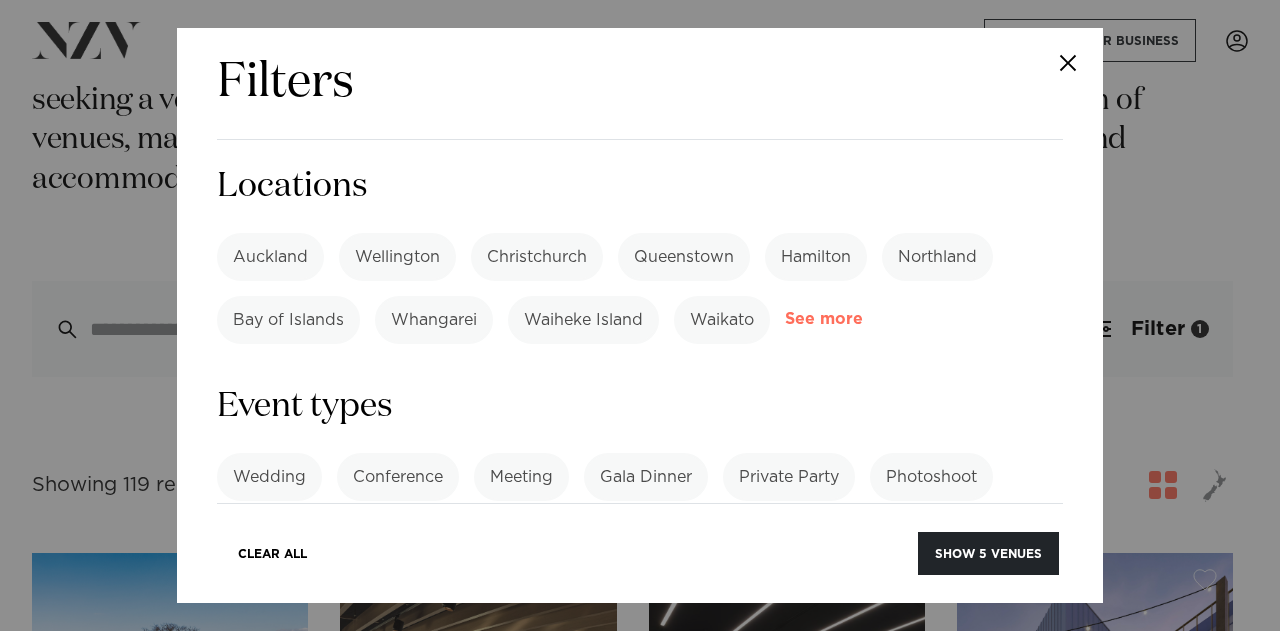 click on "See more" at bounding box center (863, 319) 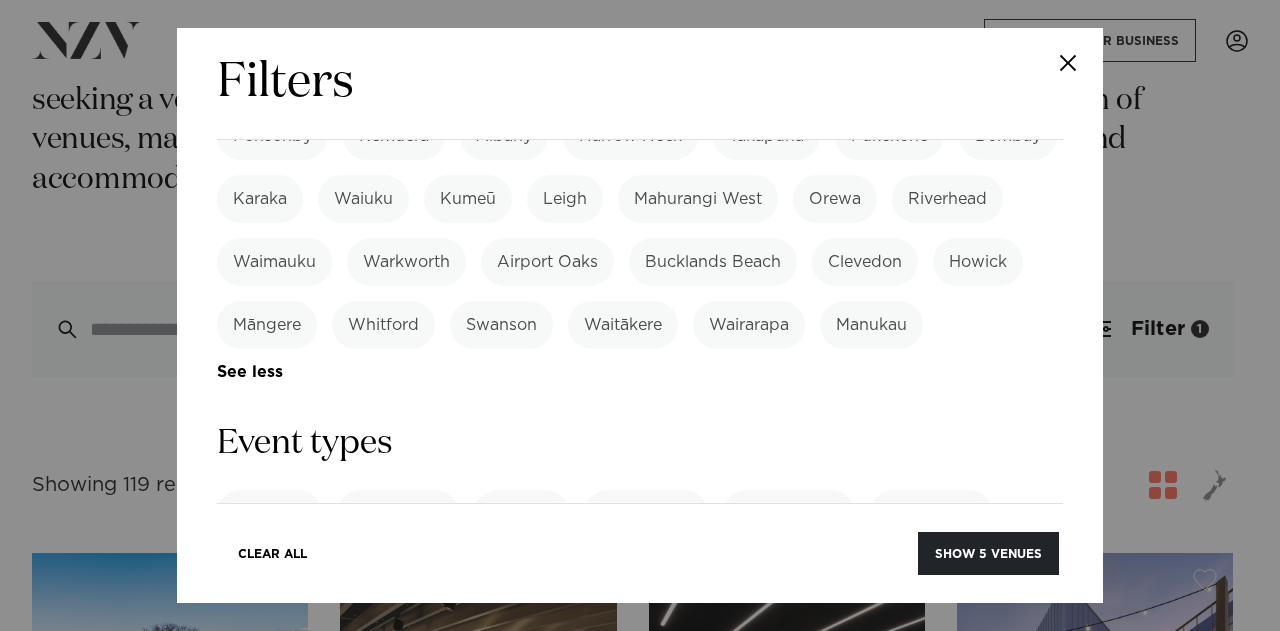 scroll, scrollTop: 532, scrollLeft: 0, axis: vertical 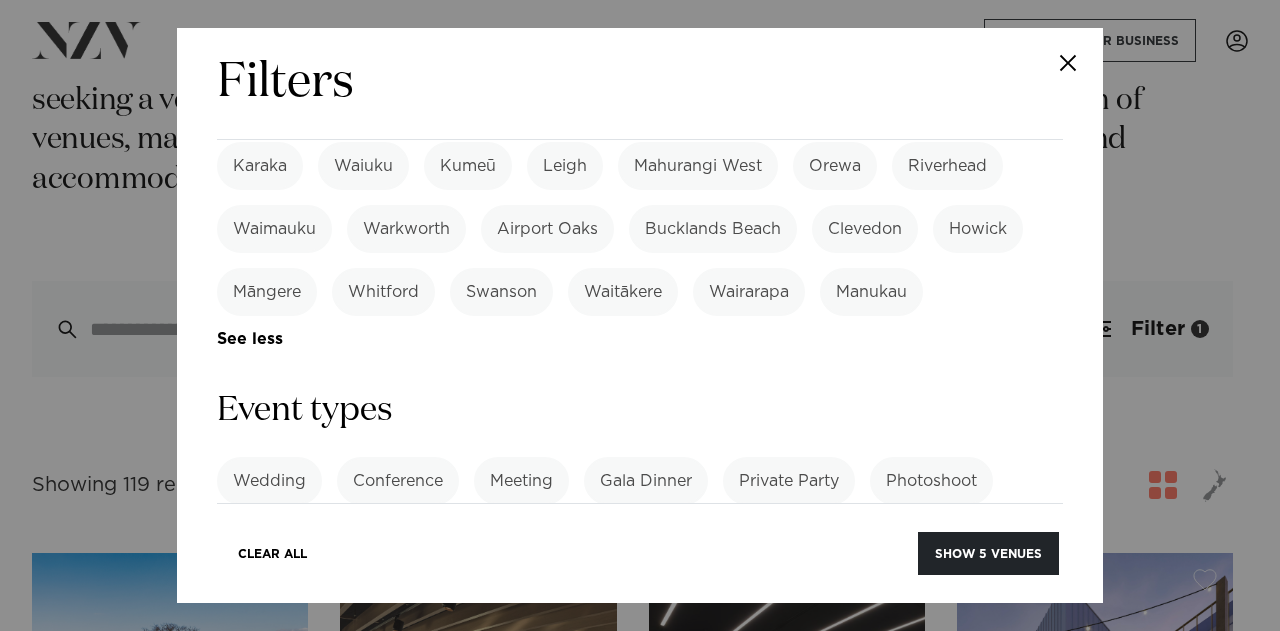 click on "Manukau" at bounding box center [871, 292] 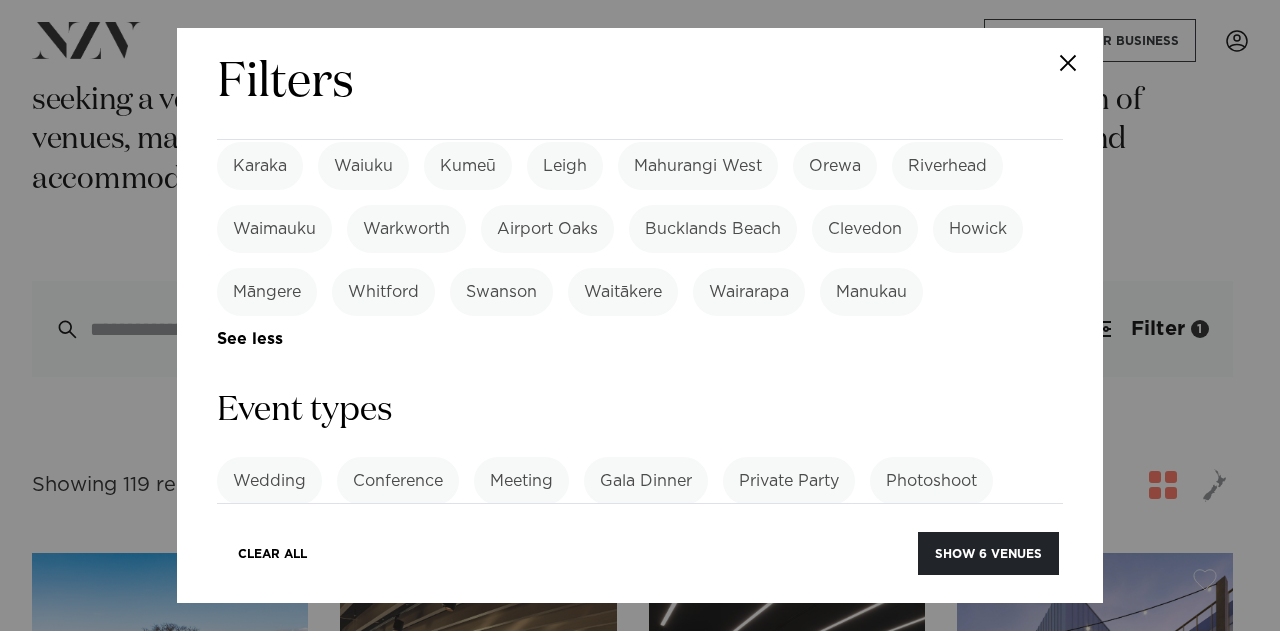 click on "Māngere" at bounding box center [267, 292] 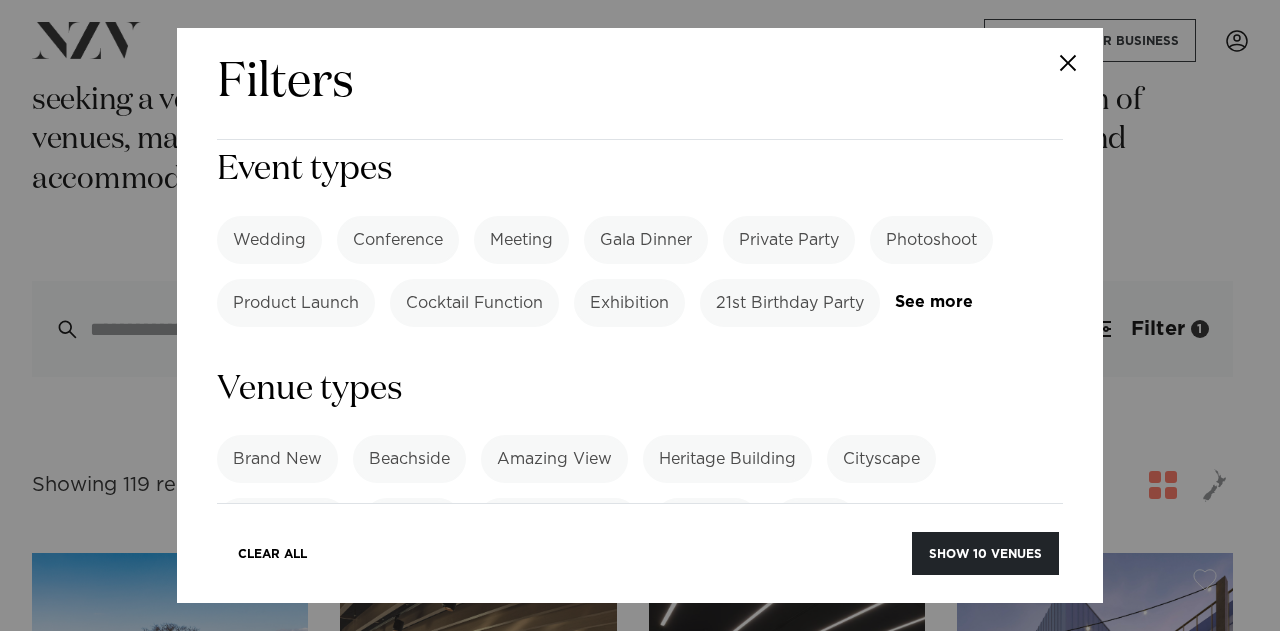 scroll, scrollTop: 790, scrollLeft: 0, axis: vertical 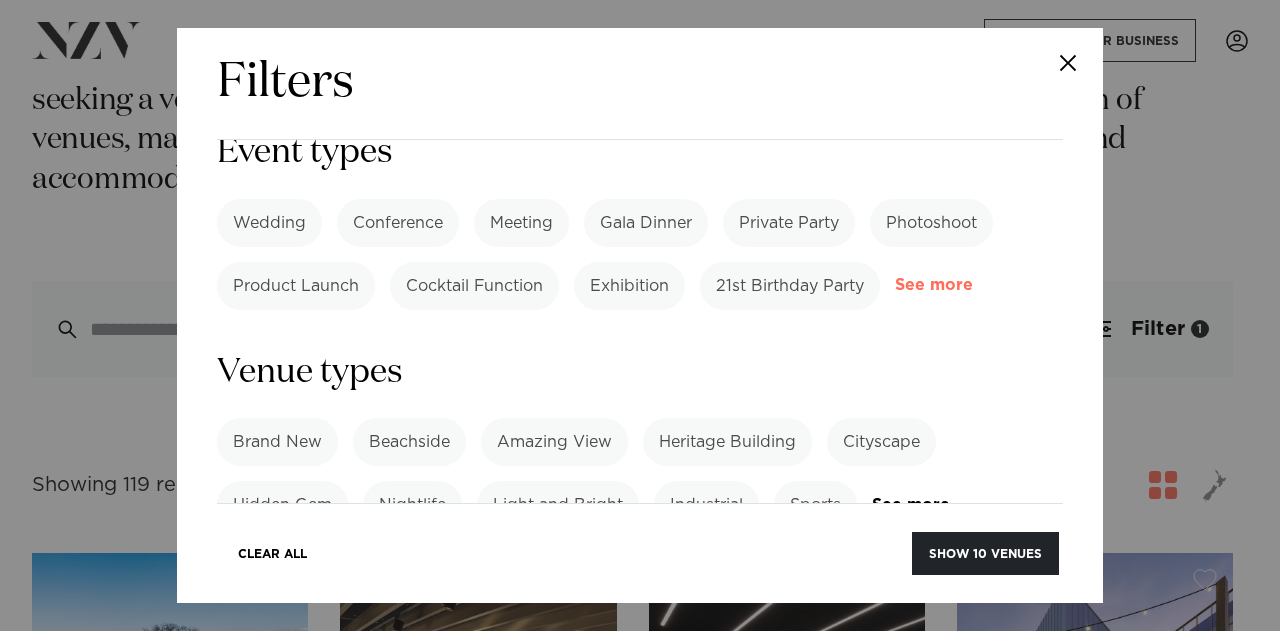 click on "See more" at bounding box center [973, 285] 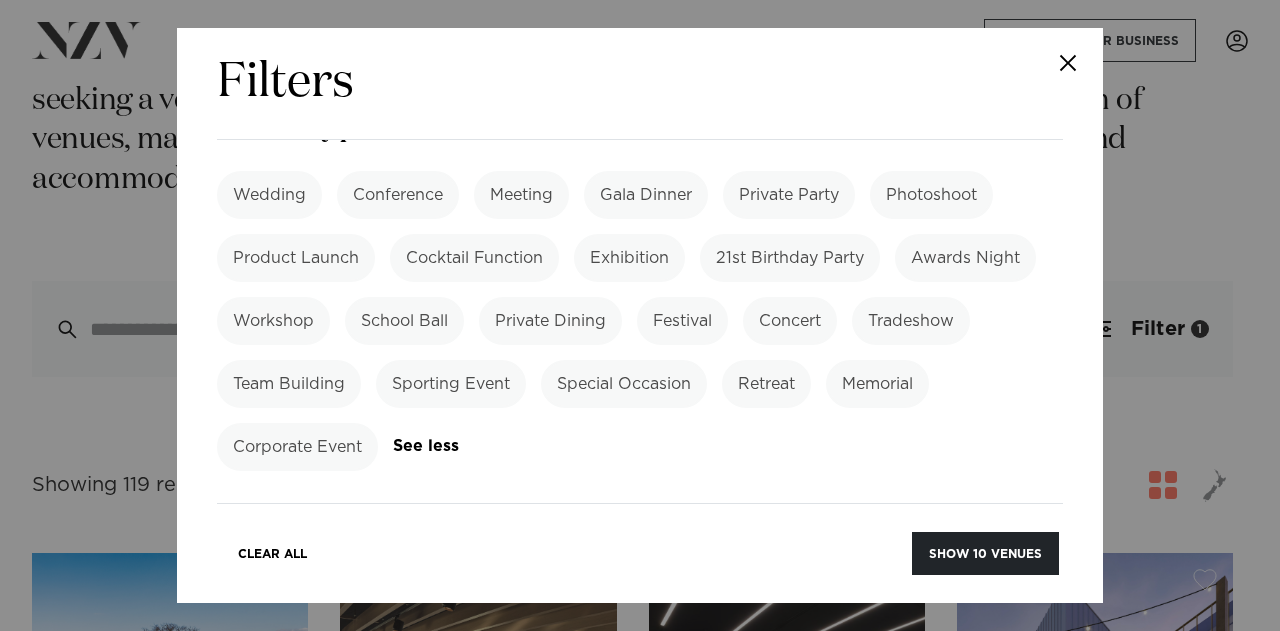 scroll, scrollTop: 817, scrollLeft: 0, axis: vertical 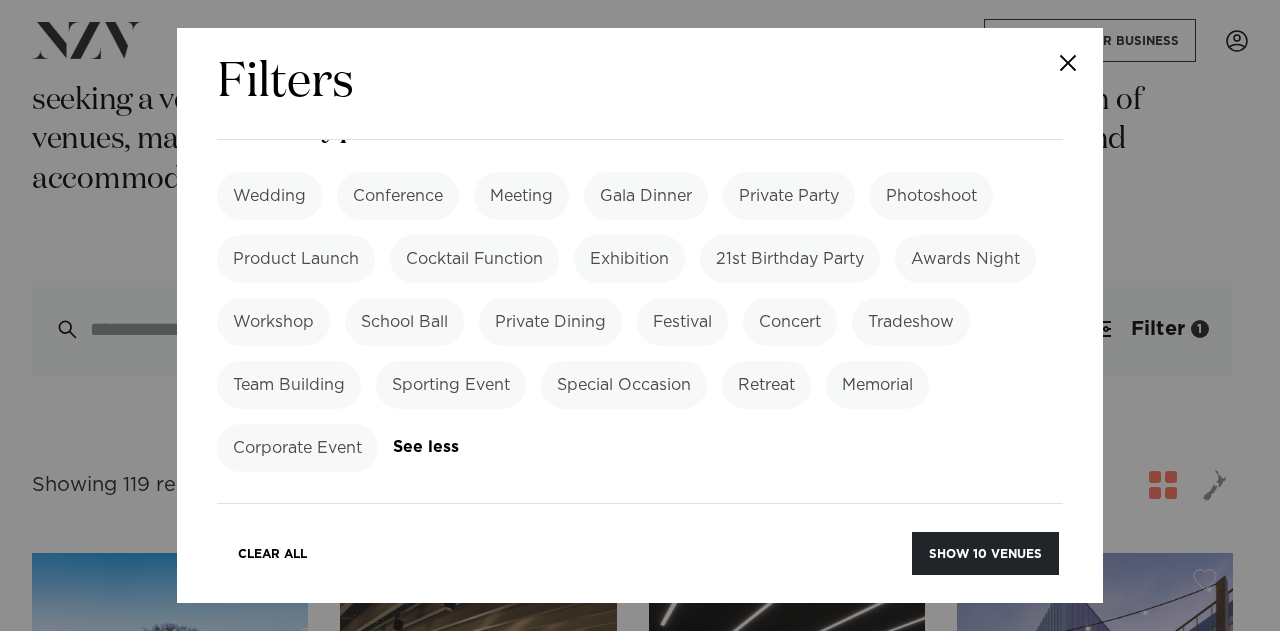 click on "21st Birthday Party" at bounding box center [790, 259] 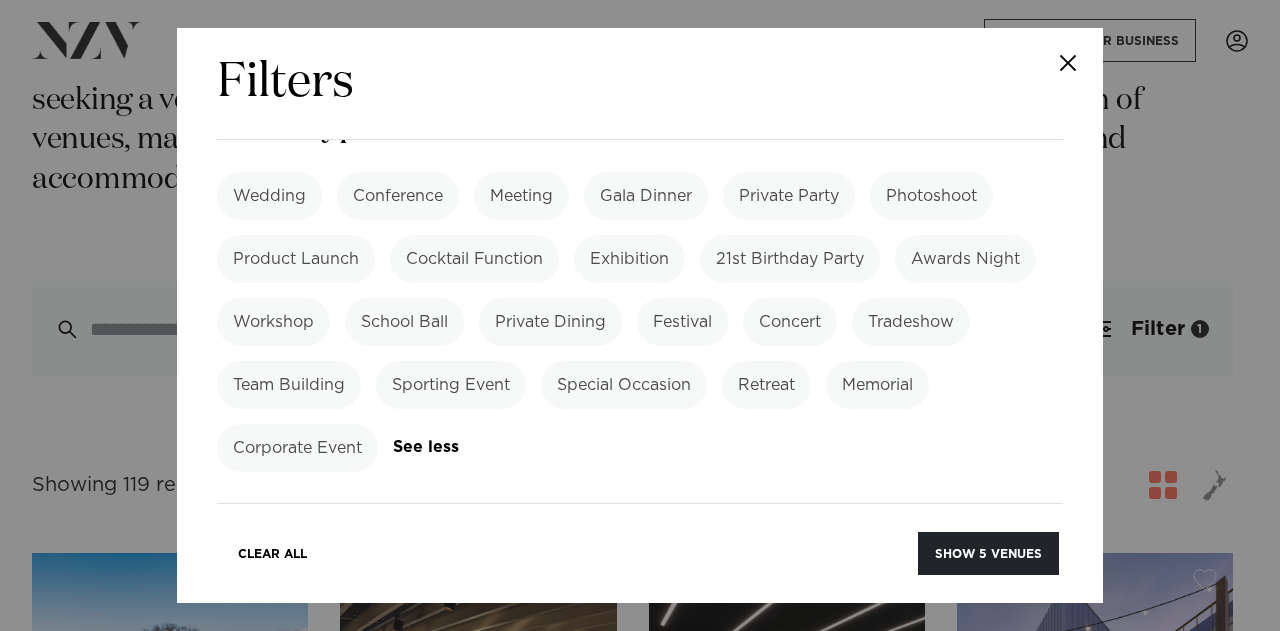 click on "21st Birthday Party" at bounding box center (790, 259) 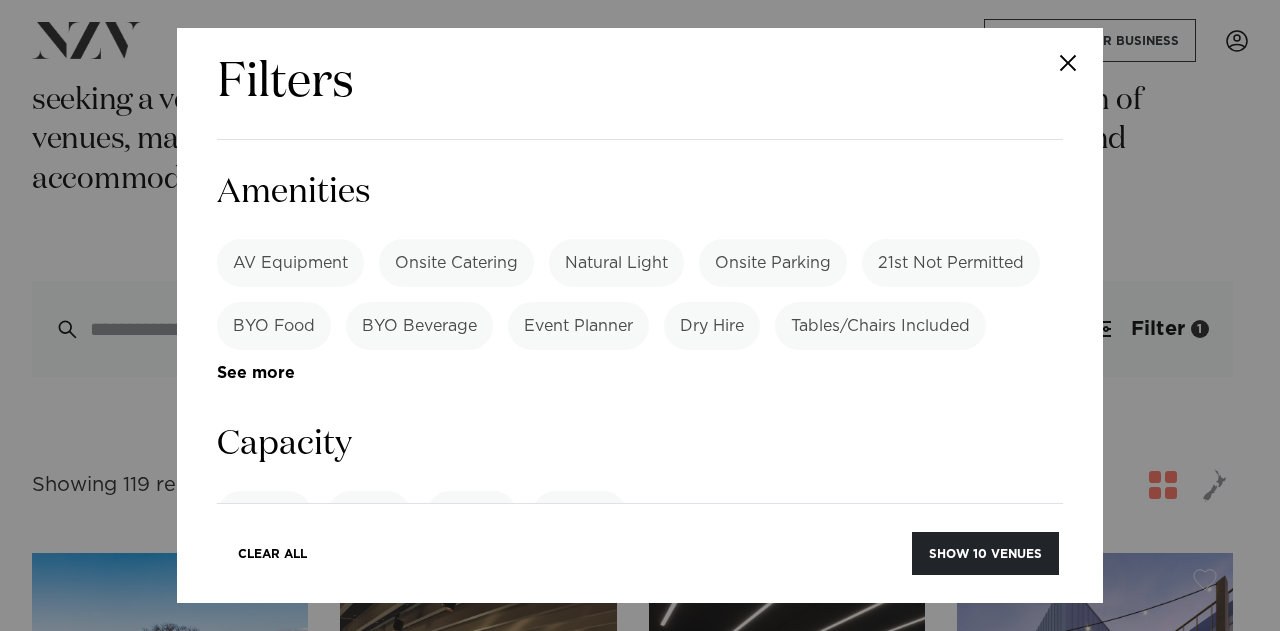 scroll, scrollTop: 1384, scrollLeft: 0, axis: vertical 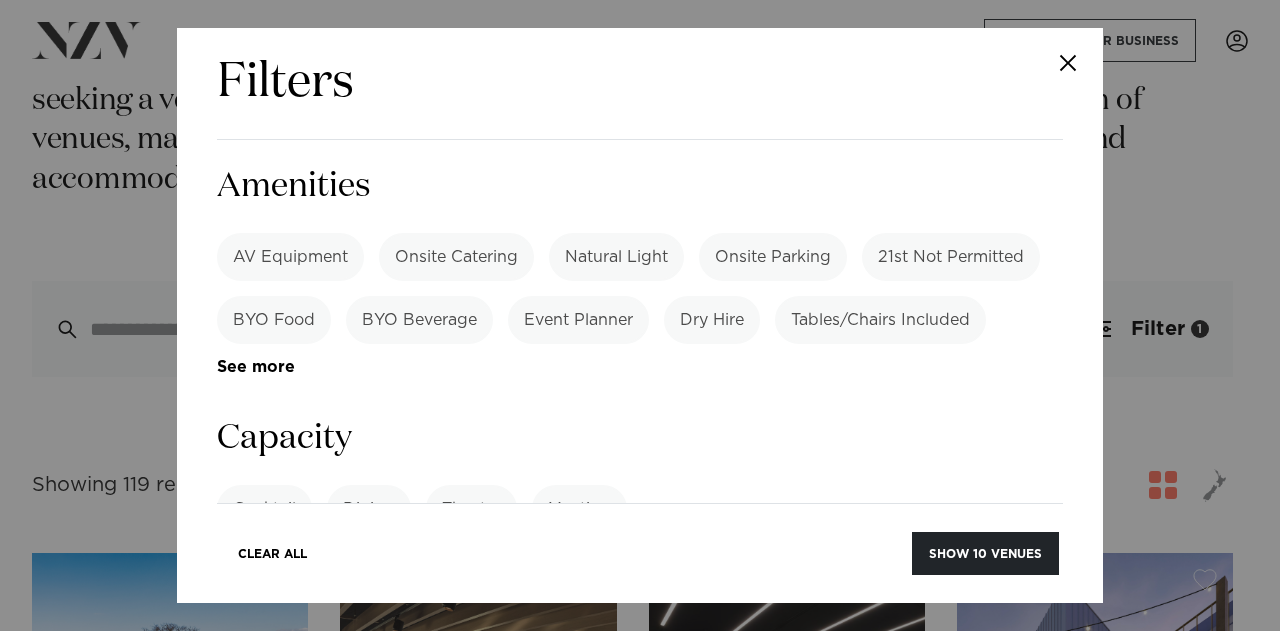 click on "AV Equipment" at bounding box center (290, 257) 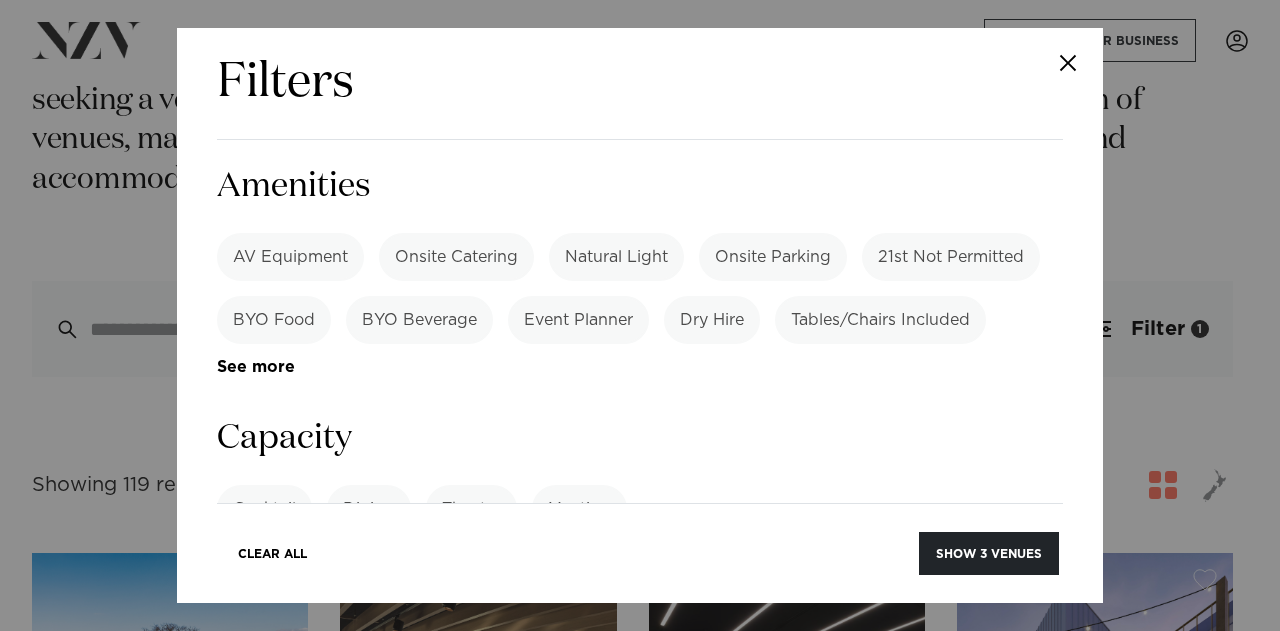 click on "Onsite Catering" at bounding box center [456, 257] 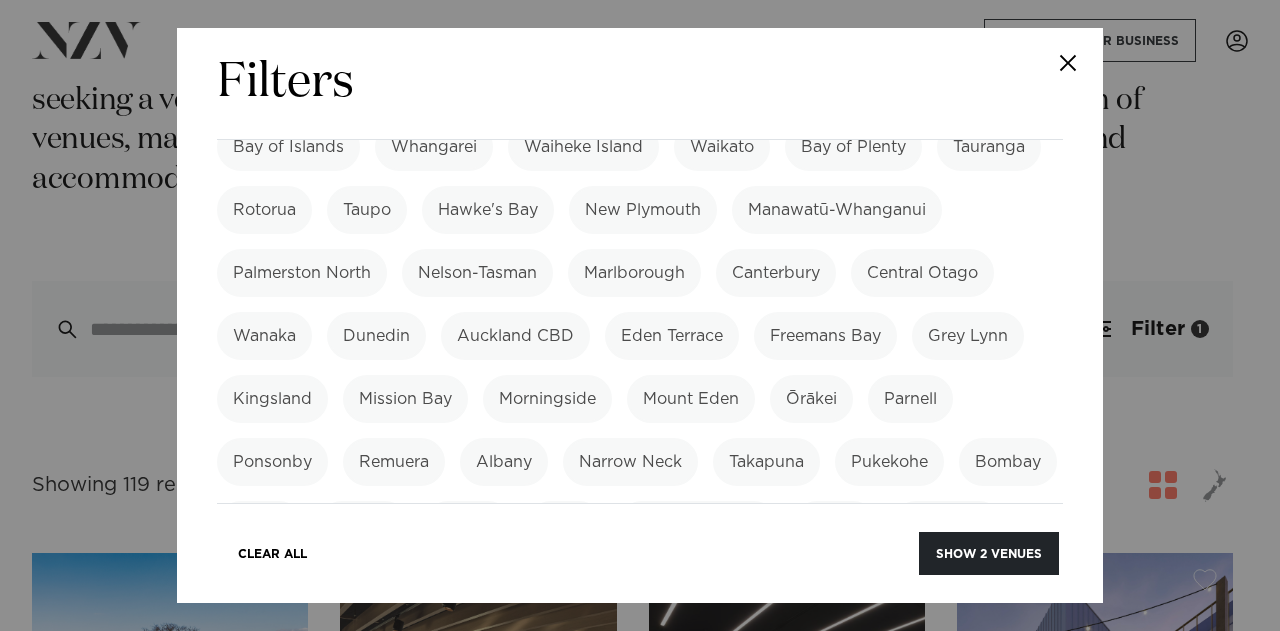 scroll, scrollTop: 168, scrollLeft: 0, axis: vertical 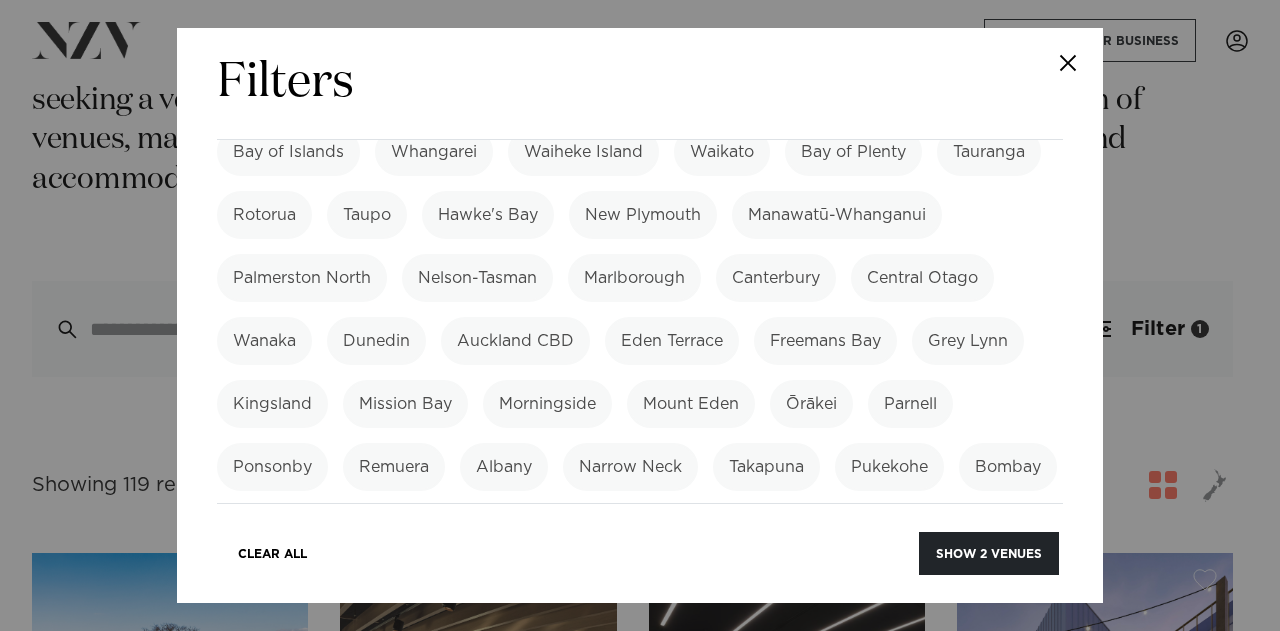 click on "Freemans Bay" at bounding box center (825, 341) 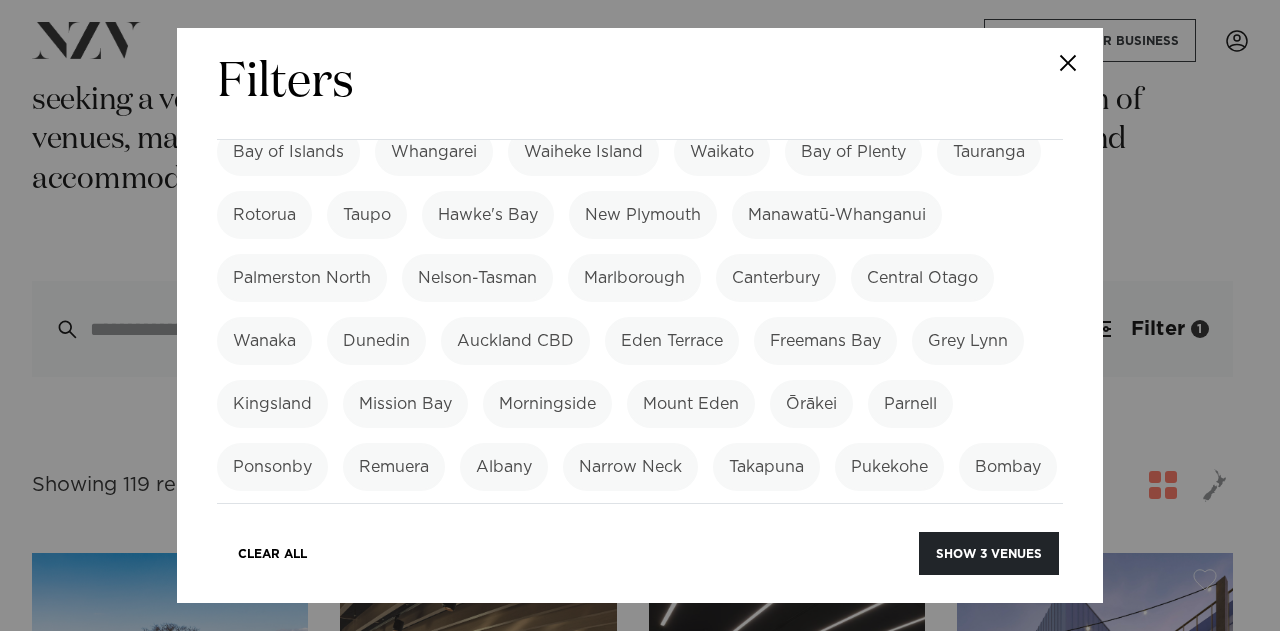 click on "Eden Terrace" at bounding box center (672, 341) 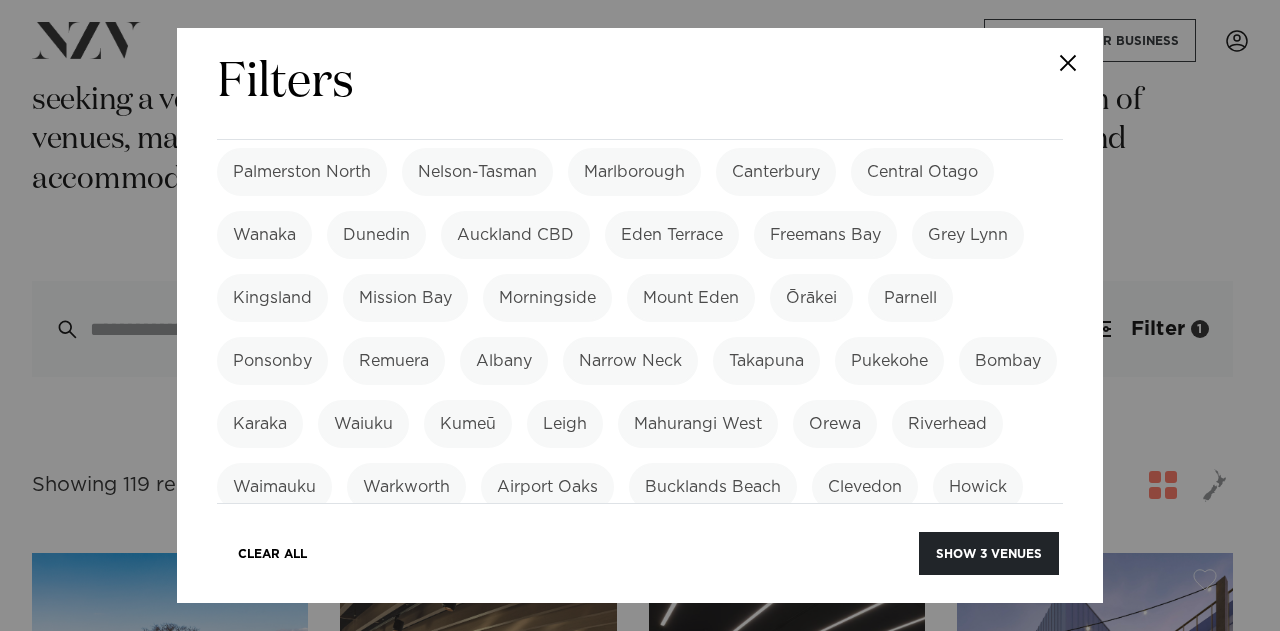 scroll, scrollTop: 279, scrollLeft: 0, axis: vertical 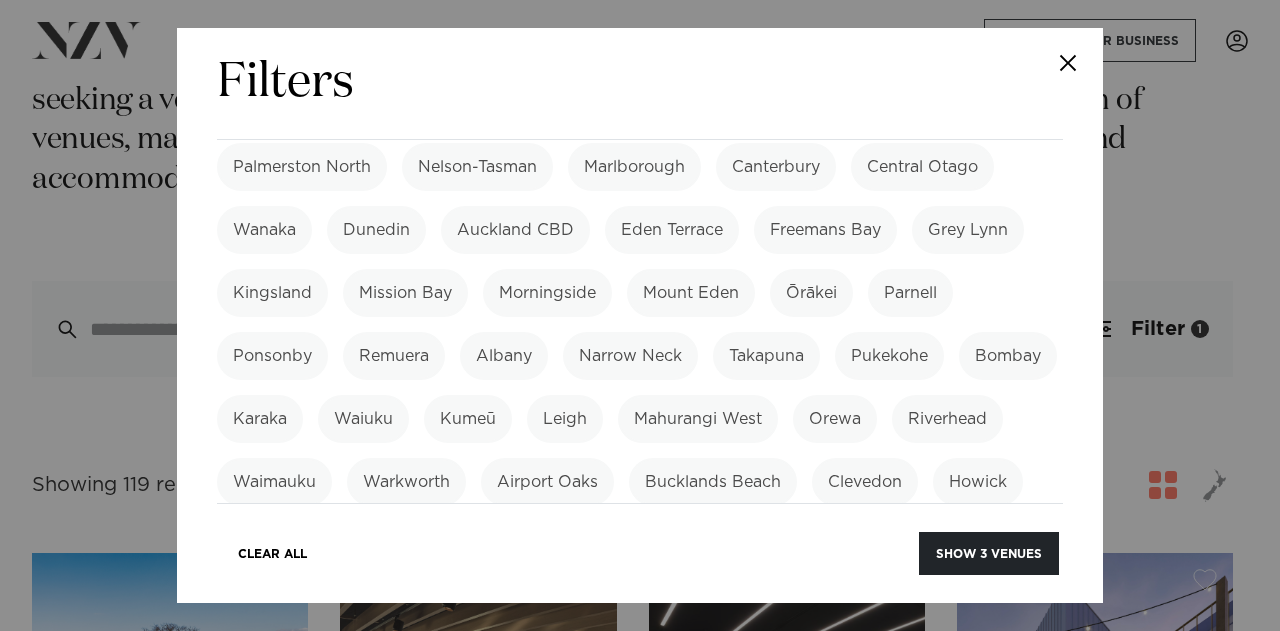 click on "Kingsland" at bounding box center (272, 293) 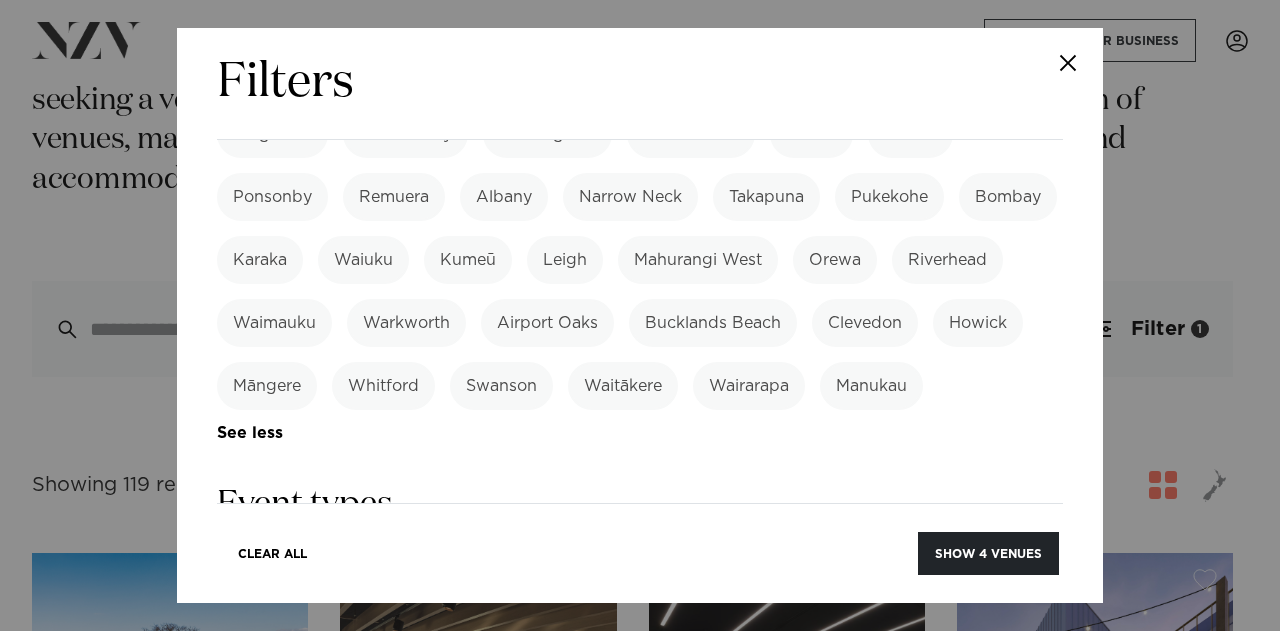 scroll, scrollTop: 439, scrollLeft: 0, axis: vertical 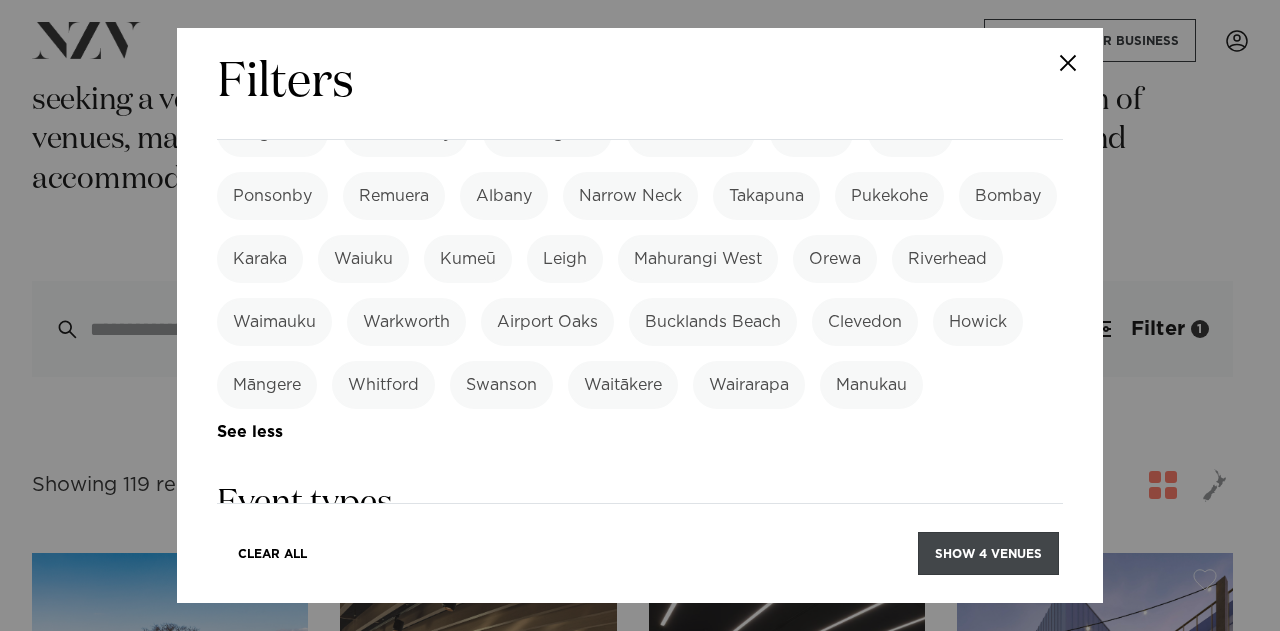 click on "Show 4 venues" at bounding box center (988, 553) 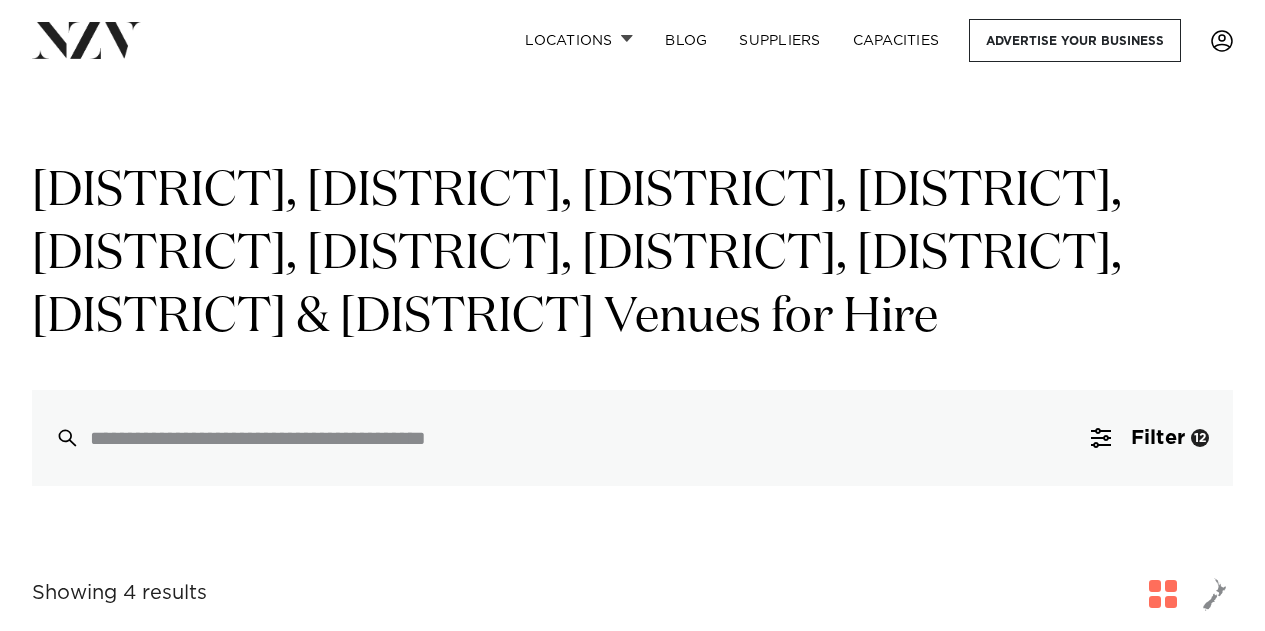 scroll, scrollTop: 0, scrollLeft: 0, axis: both 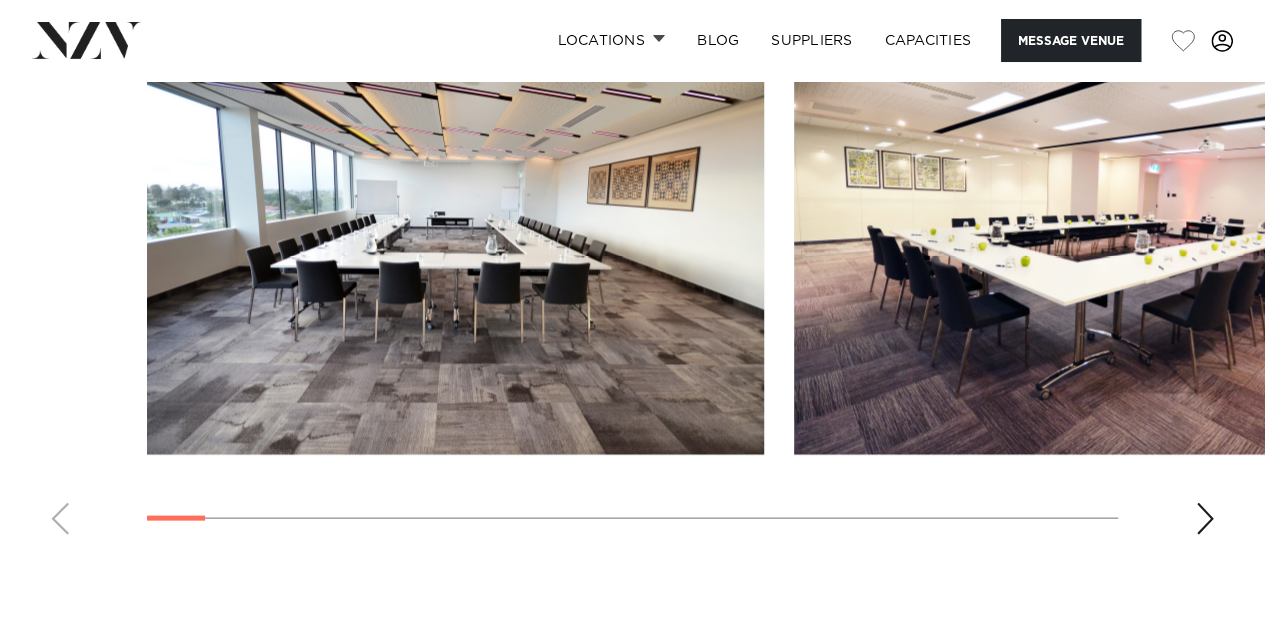 click at bounding box center [1205, 518] 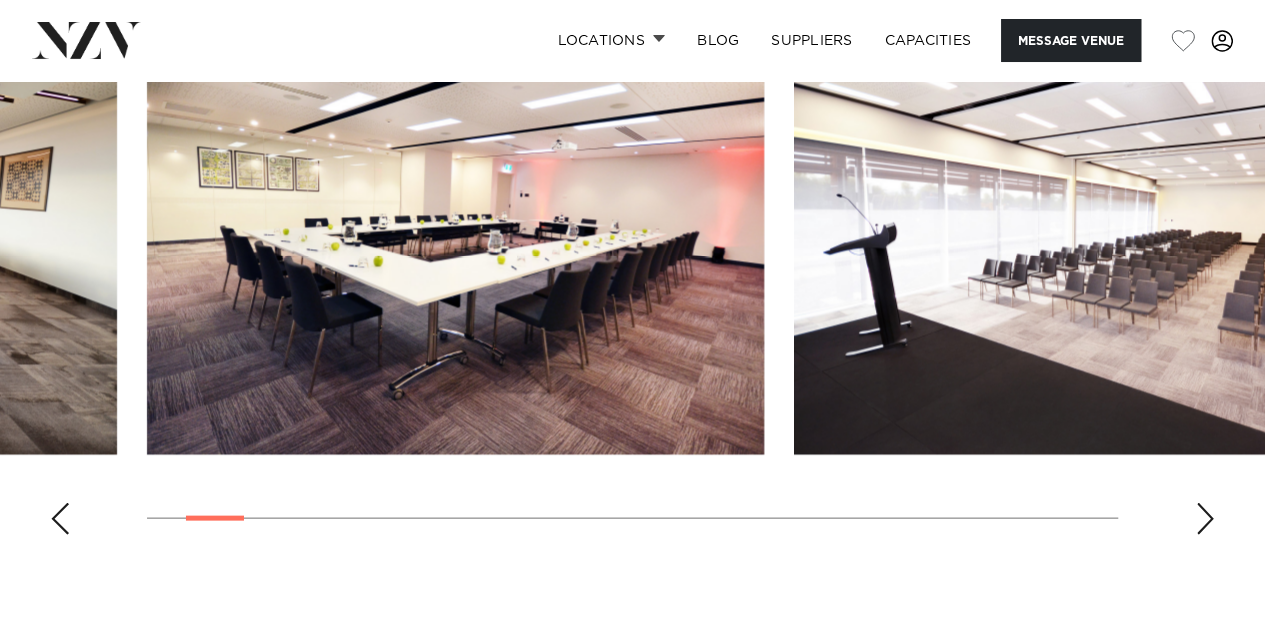 click at bounding box center (1205, 518) 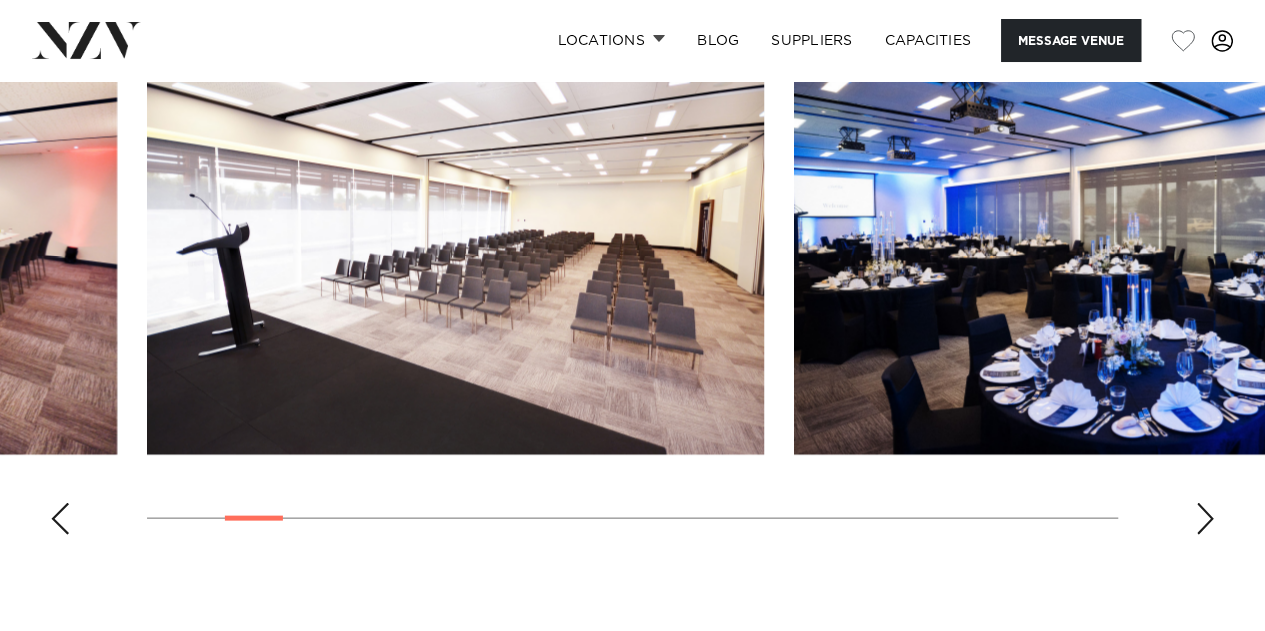 click at bounding box center [1205, 518] 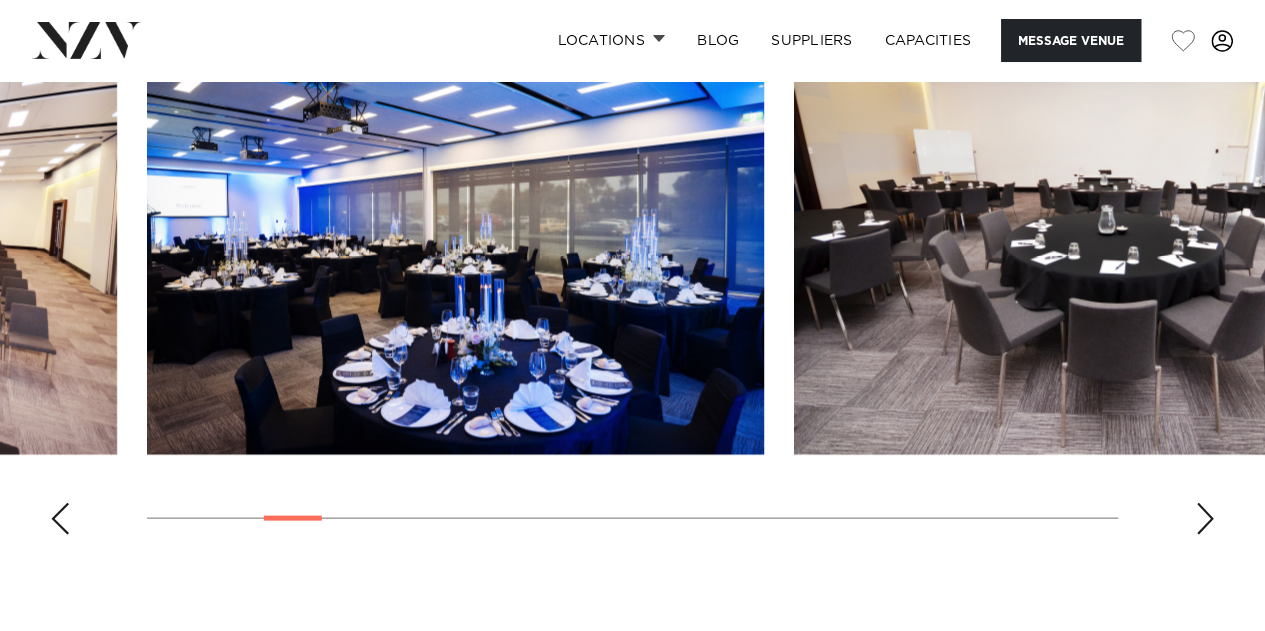 click at bounding box center (1205, 518) 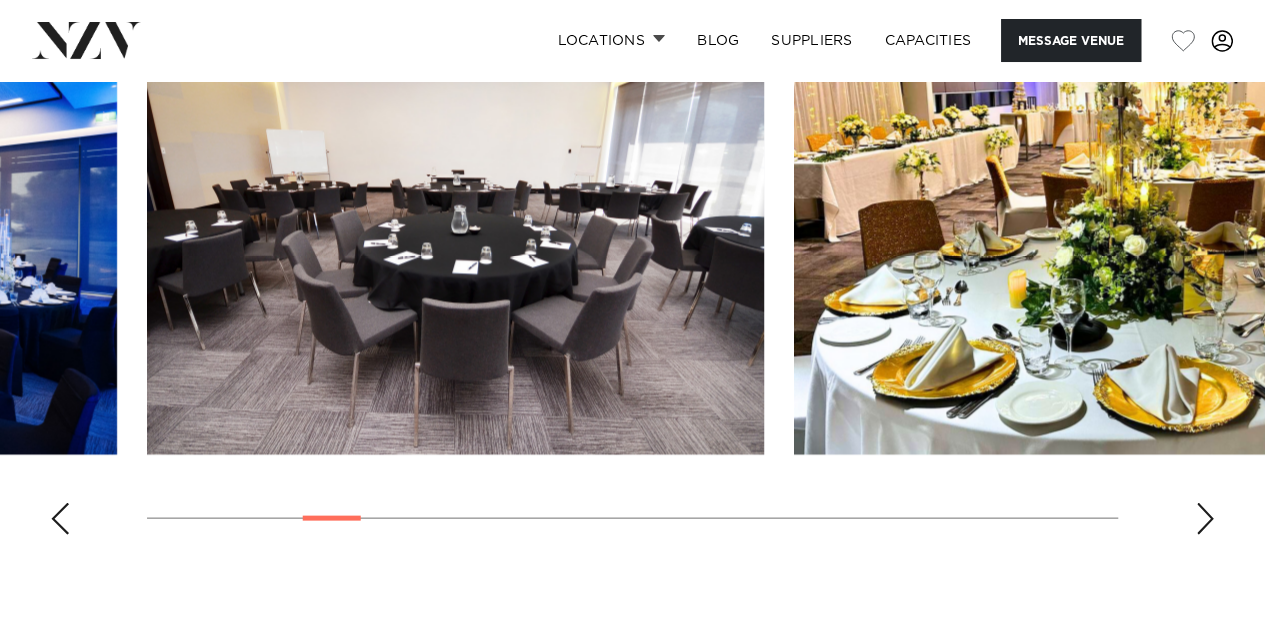 click at bounding box center (1205, 518) 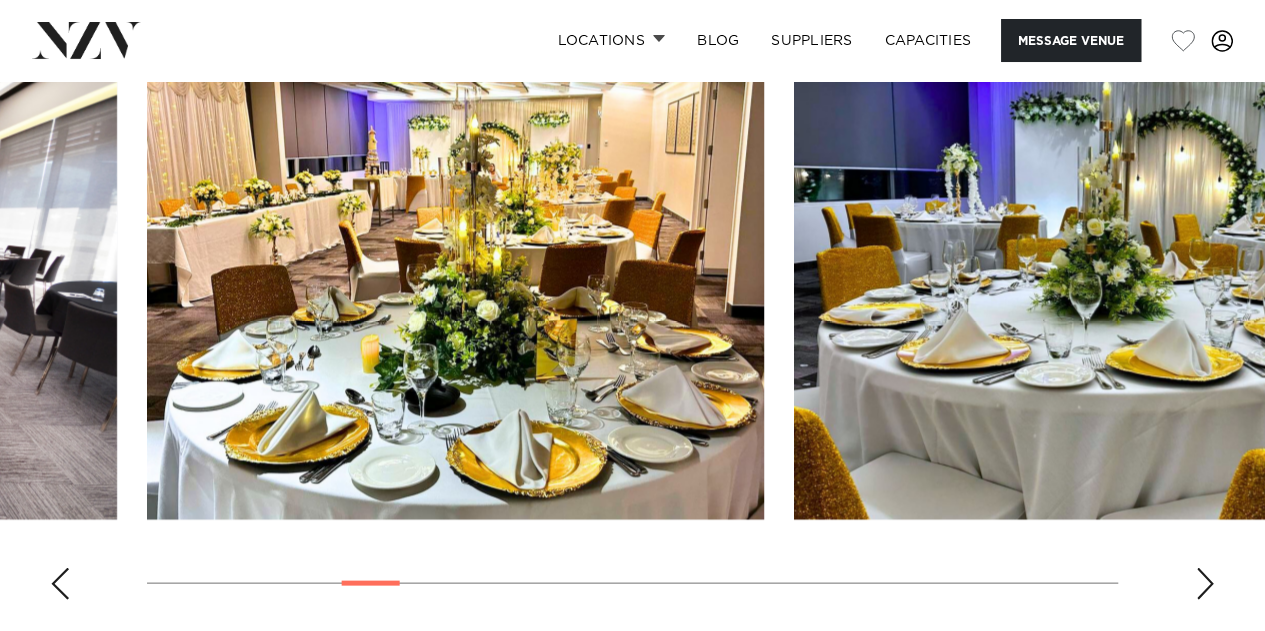 scroll, scrollTop: 1803, scrollLeft: 0, axis: vertical 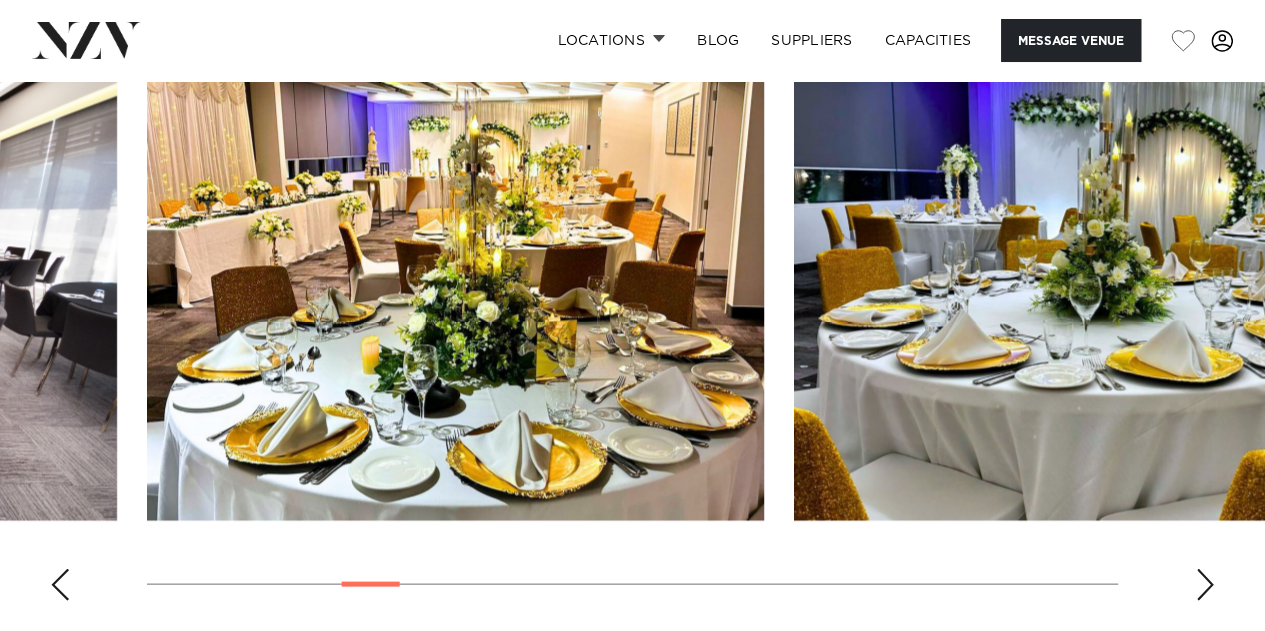 click at bounding box center [632, 341] 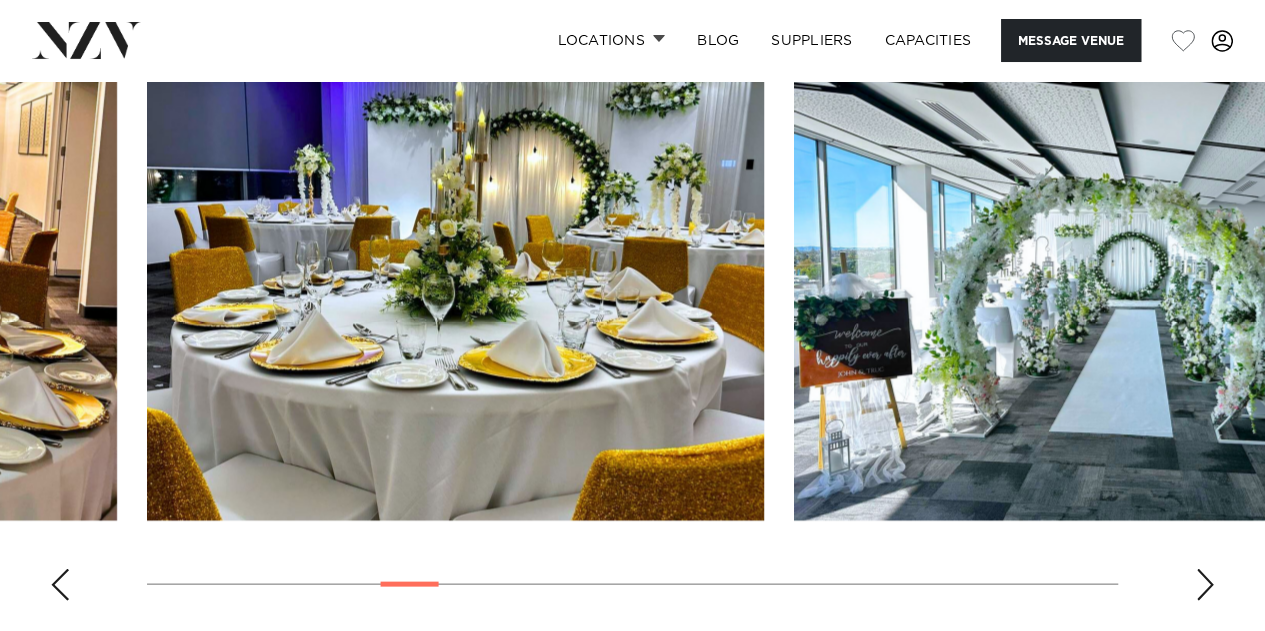 click at bounding box center (1205, 584) 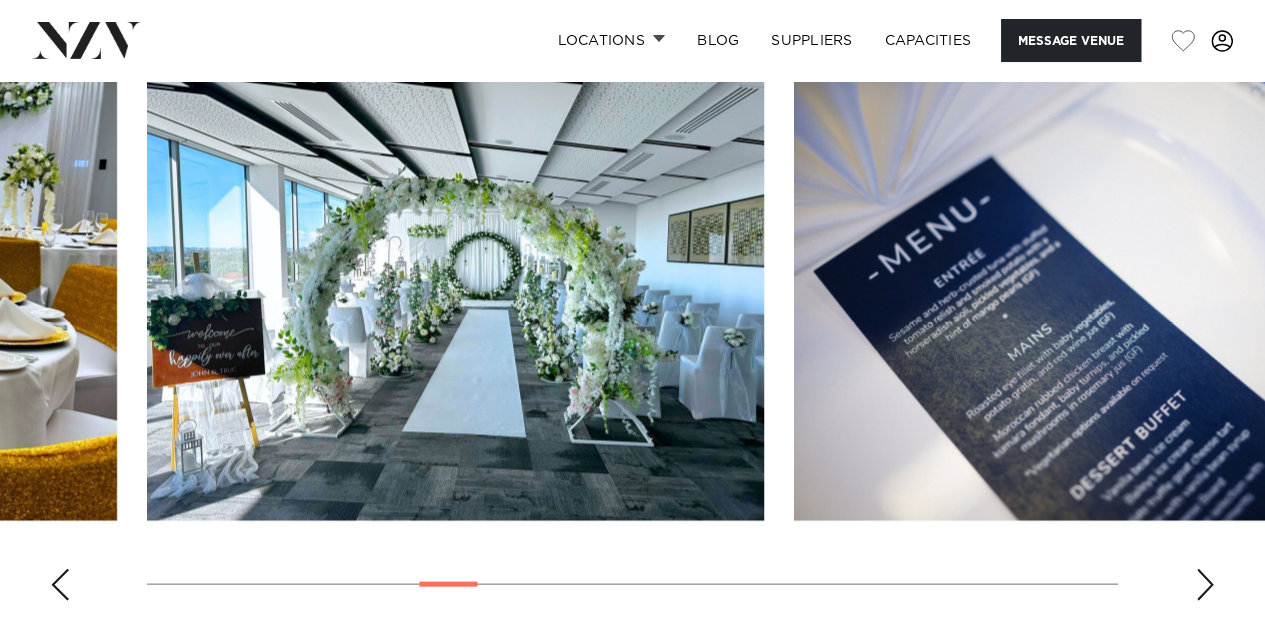 click at bounding box center [1205, 584] 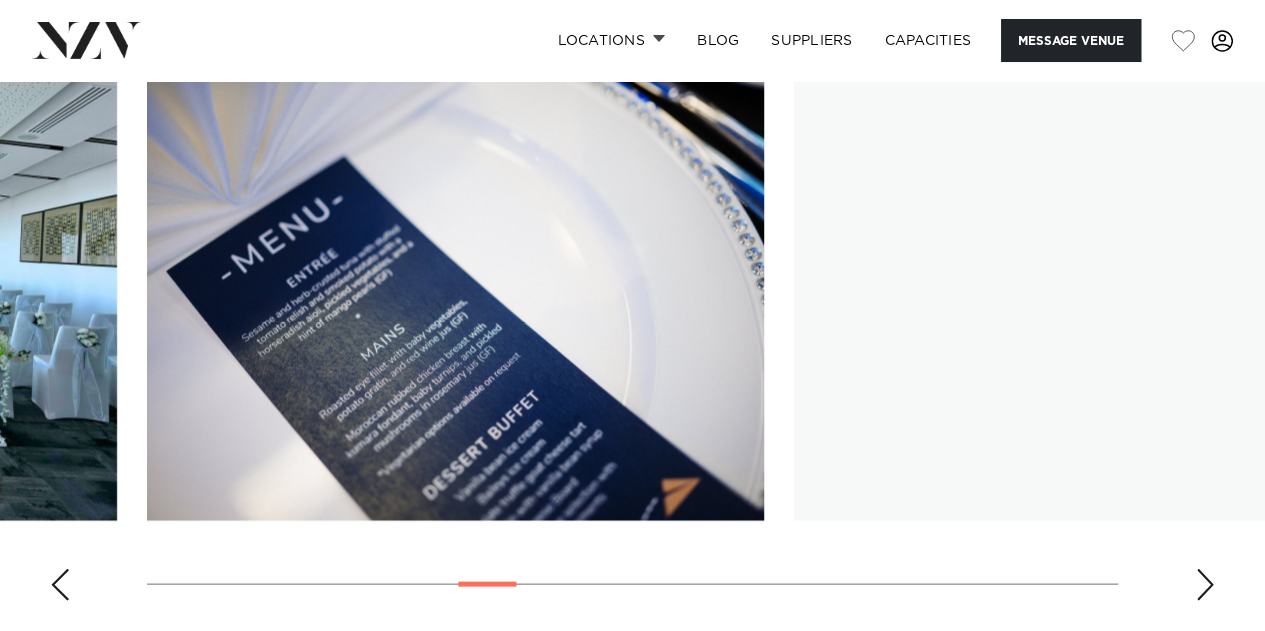 click at bounding box center [1205, 584] 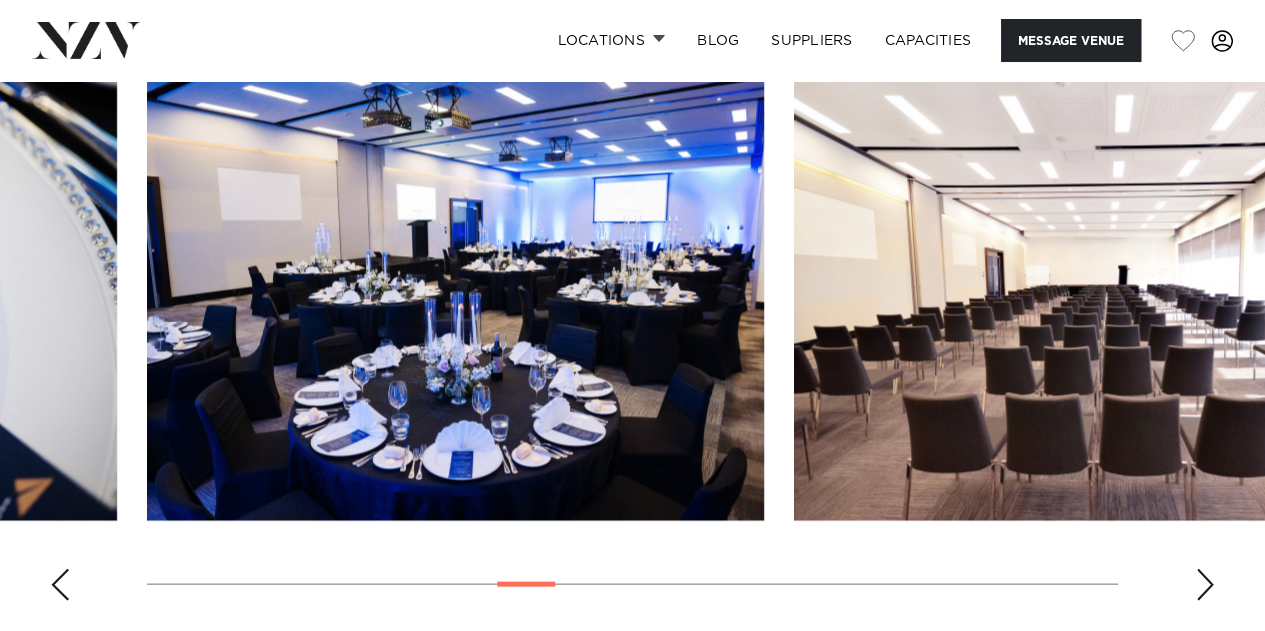 click at bounding box center [1205, 584] 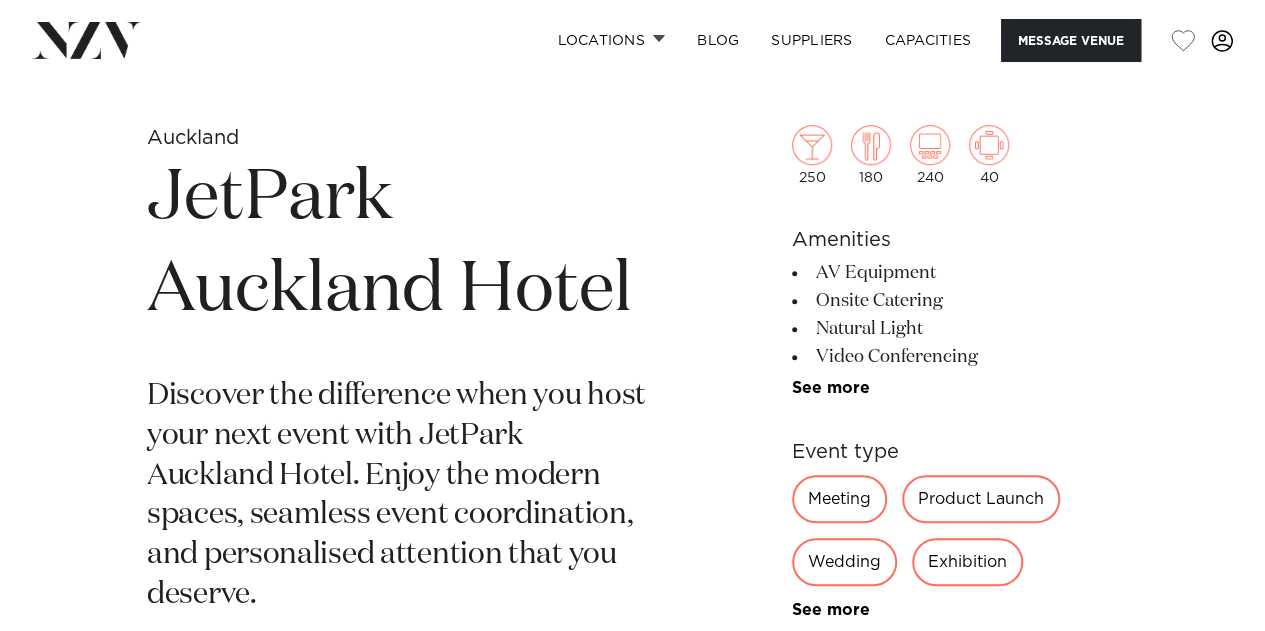 scroll, scrollTop: 628, scrollLeft: 0, axis: vertical 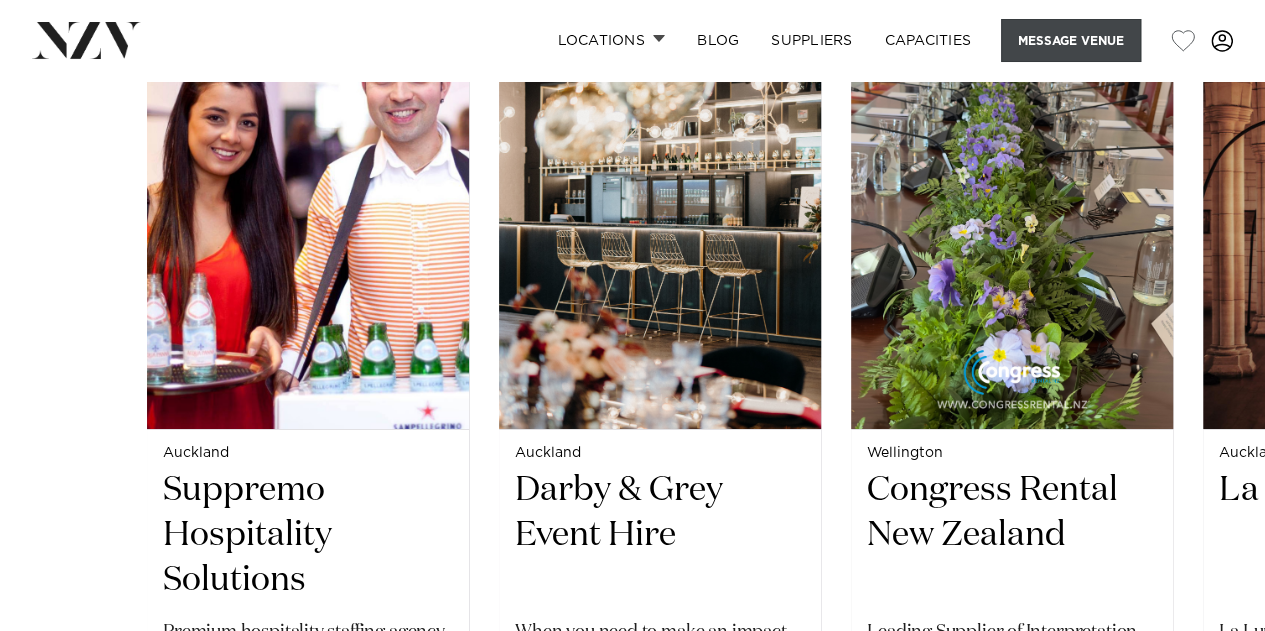 click on "Message Venue" at bounding box center (1071, 40) 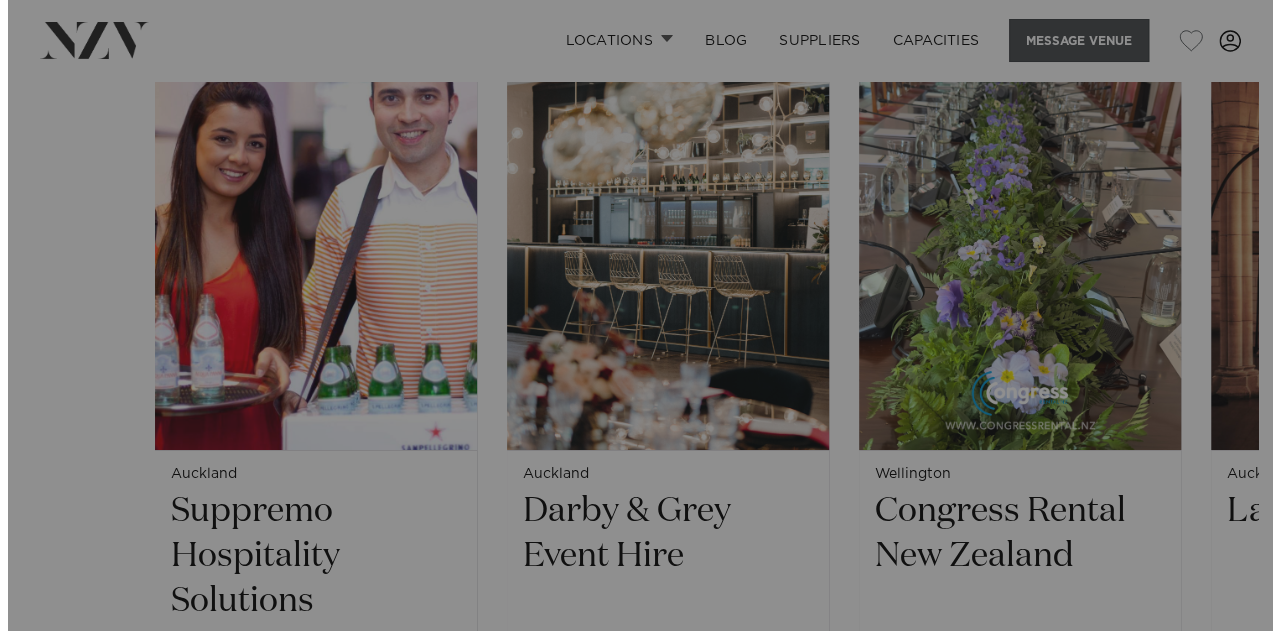 scroll, scrollTop: 3350, scrollLeft: 0, axis: vertical 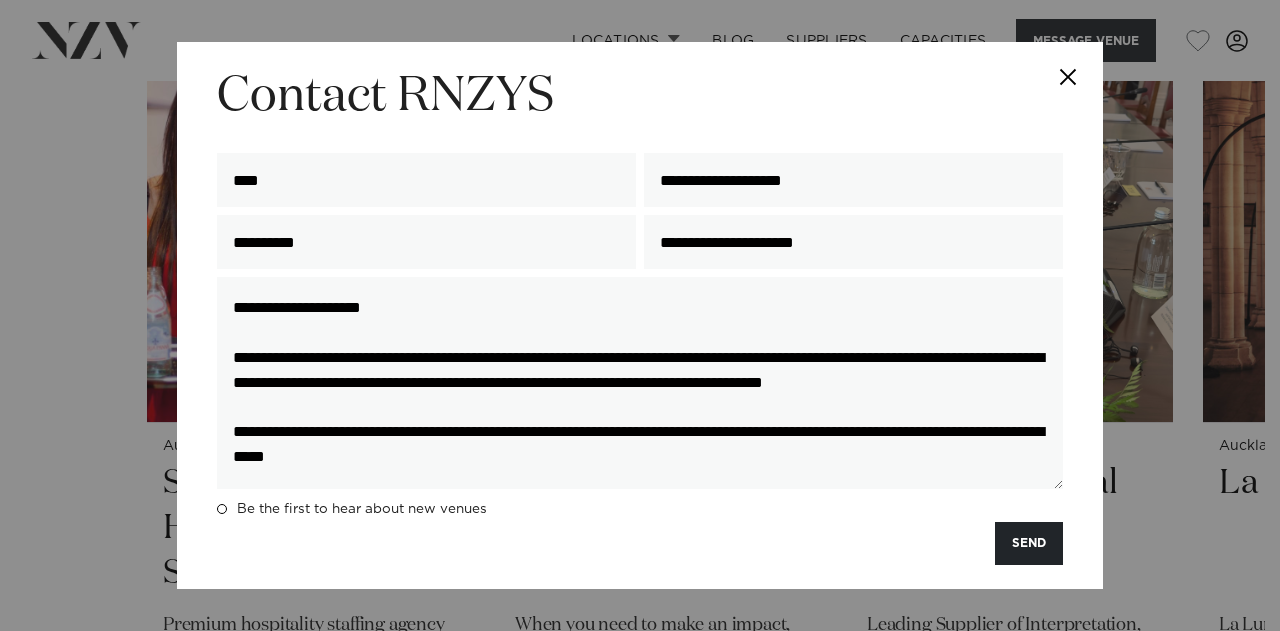 click on "**********" at bounding box center [640, 315] 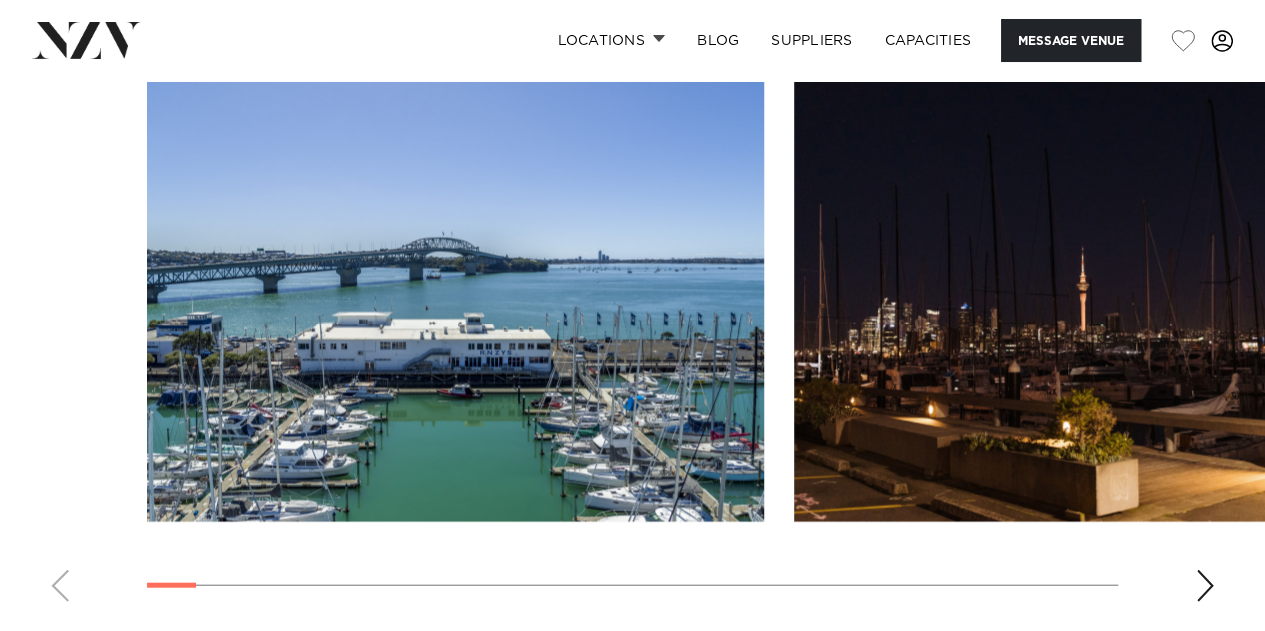 scroll, scrollTop: 2158, scrollLeft: 0, axis: vertical 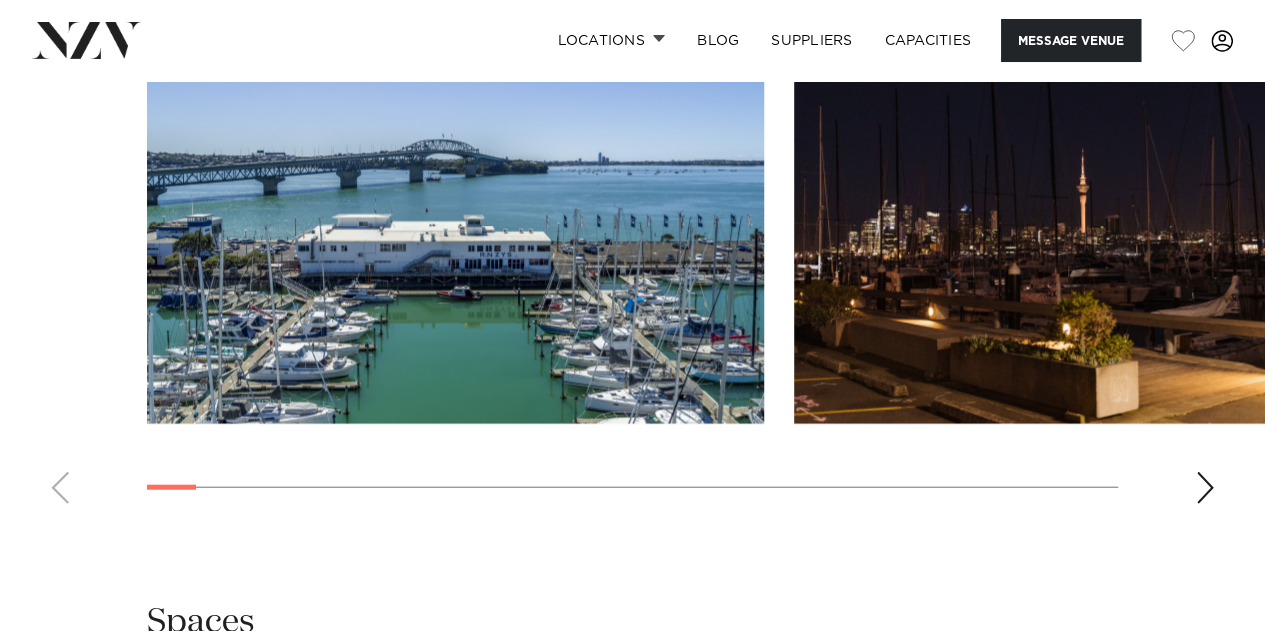 click at bounding box center [632, 245] 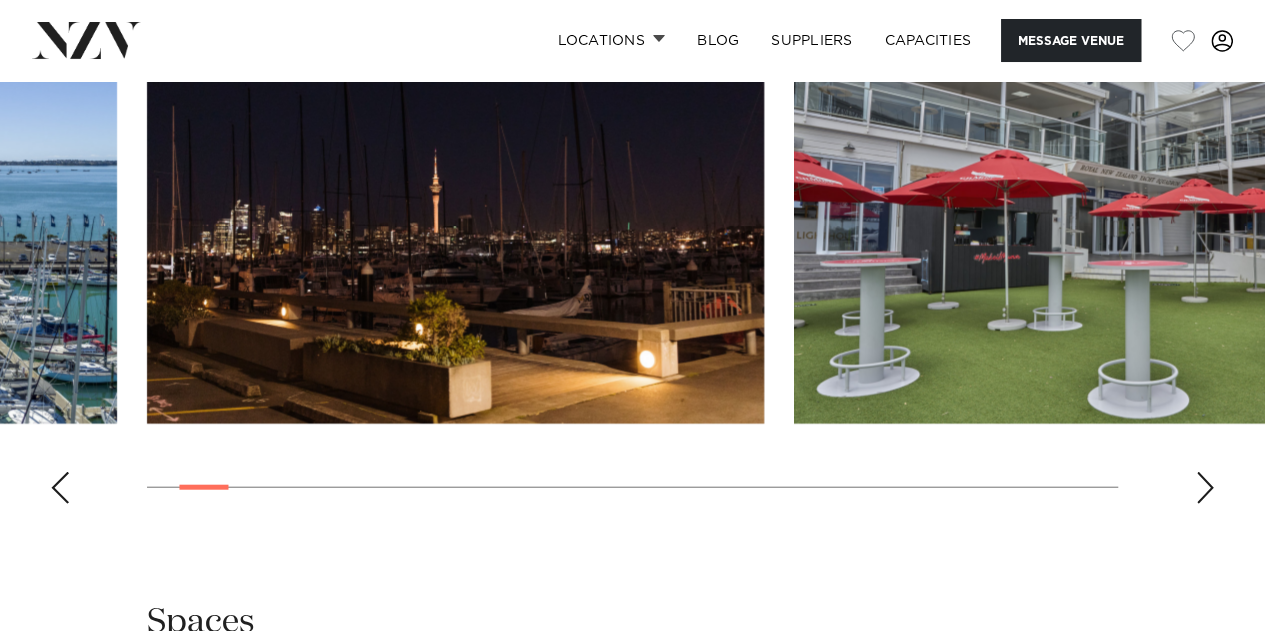 click at bounding box center [1205, 488] 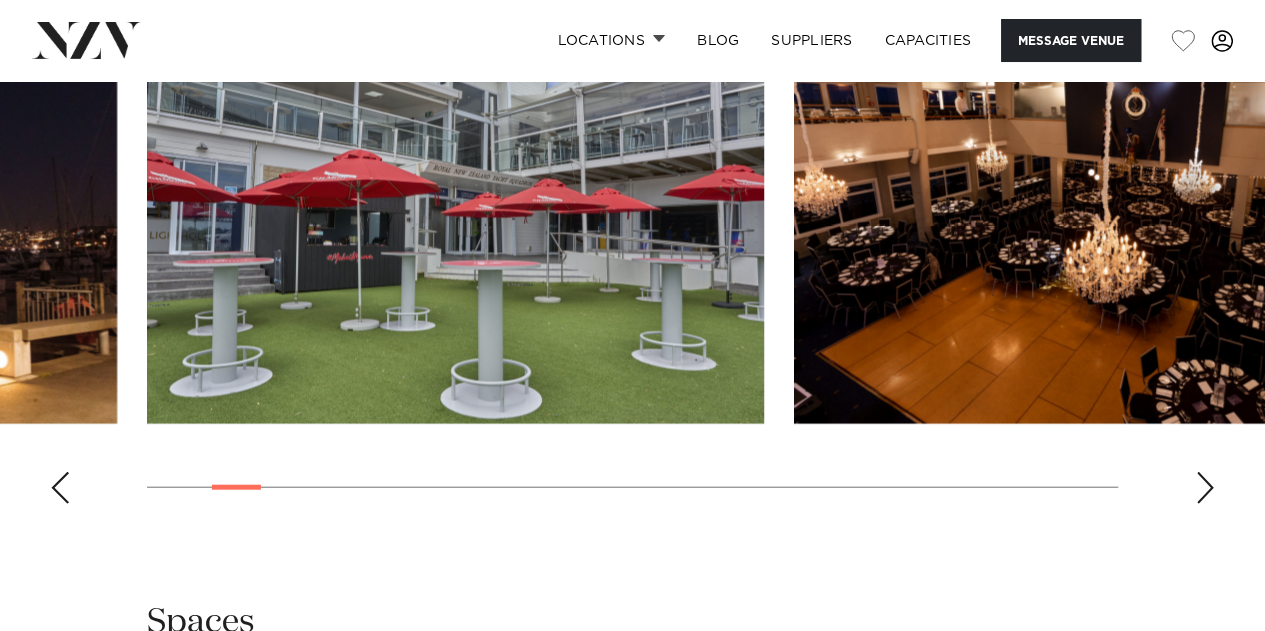 click at bounding box center [1205, 488] 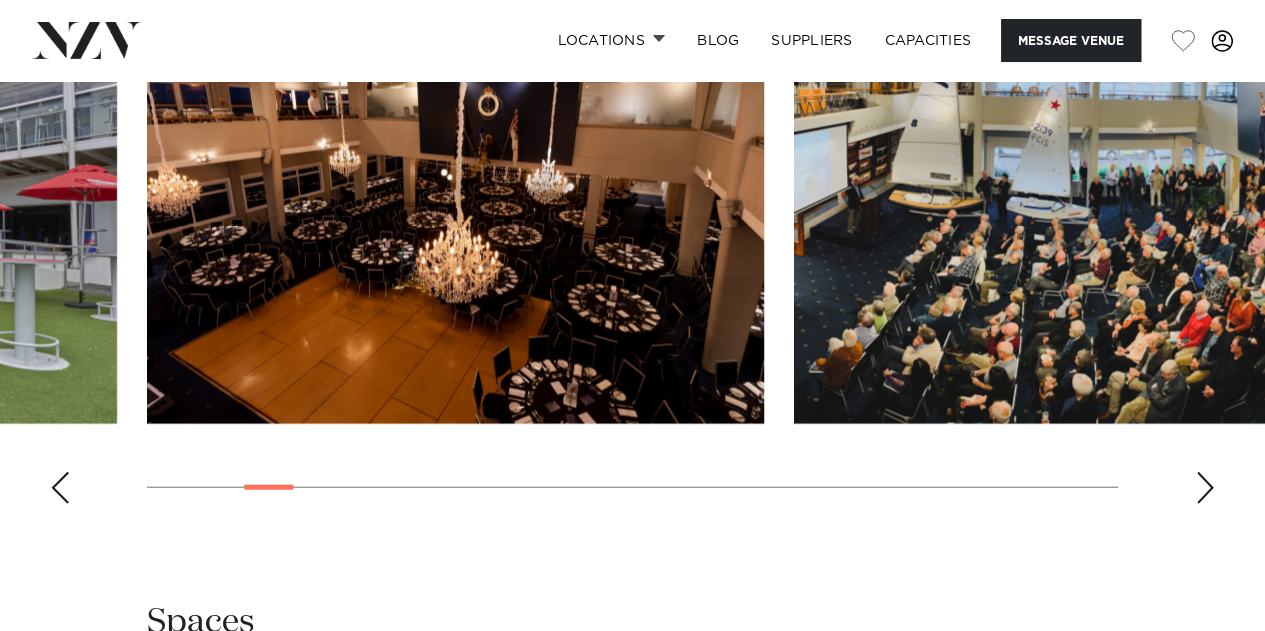 click at bounding box center (1205, 488) 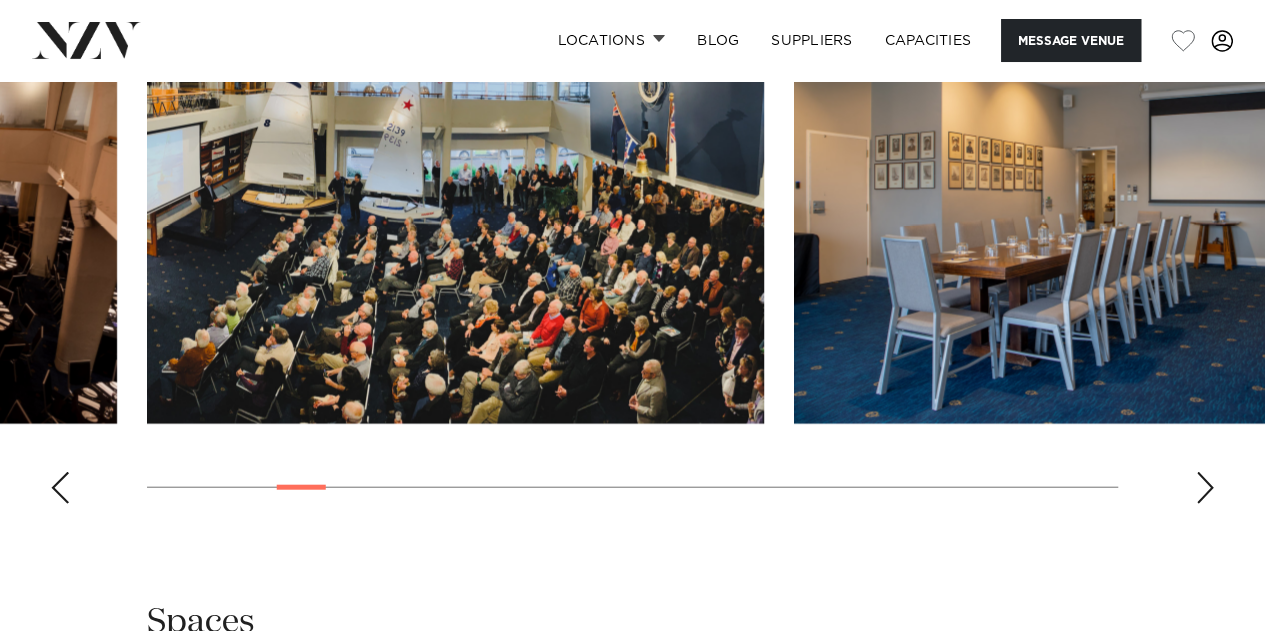 click at bounding box center (1205, 488) 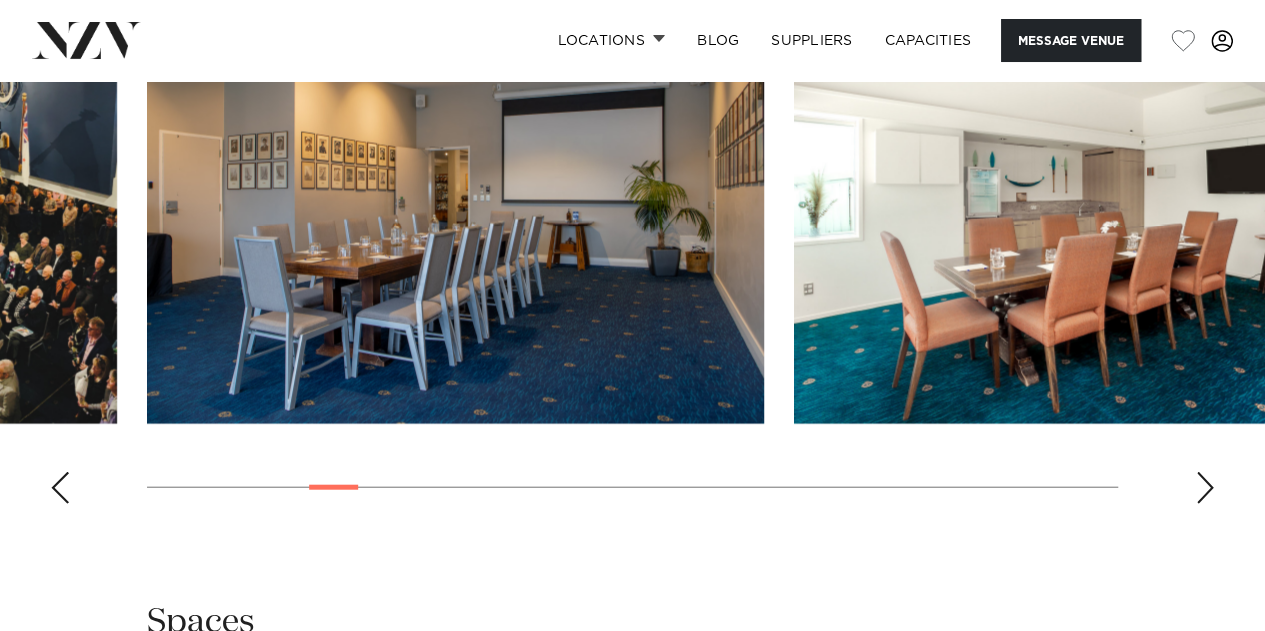 click at bounding box center (1205, 488) 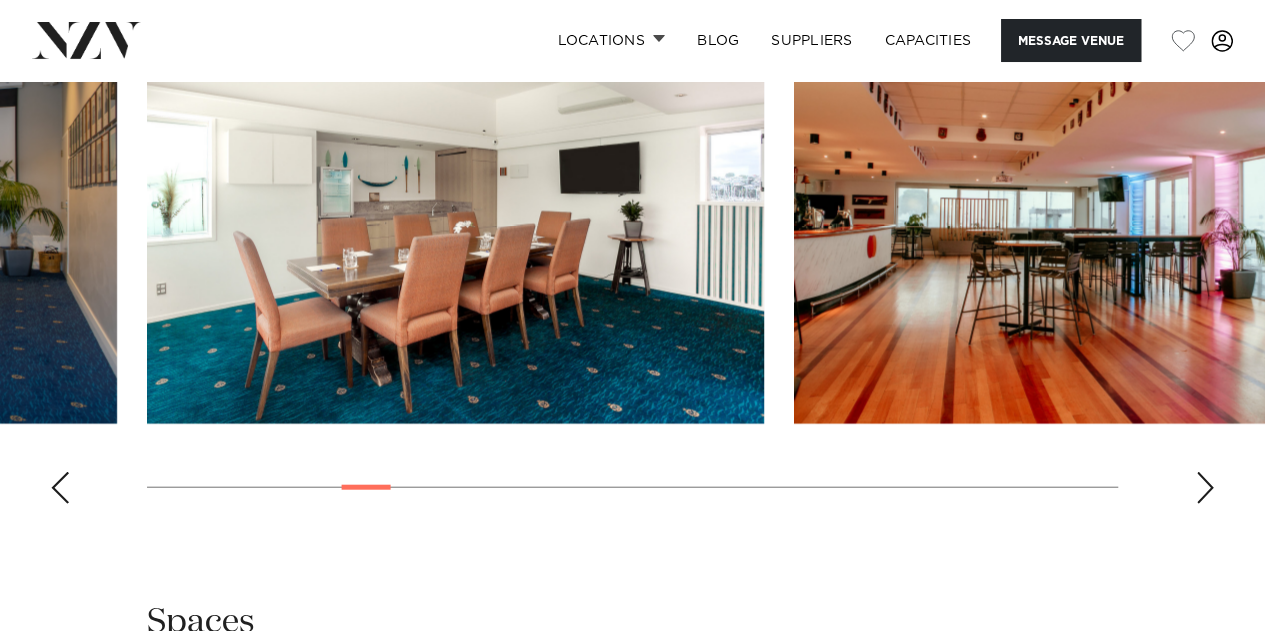 click at bounding box center (1205, 488) 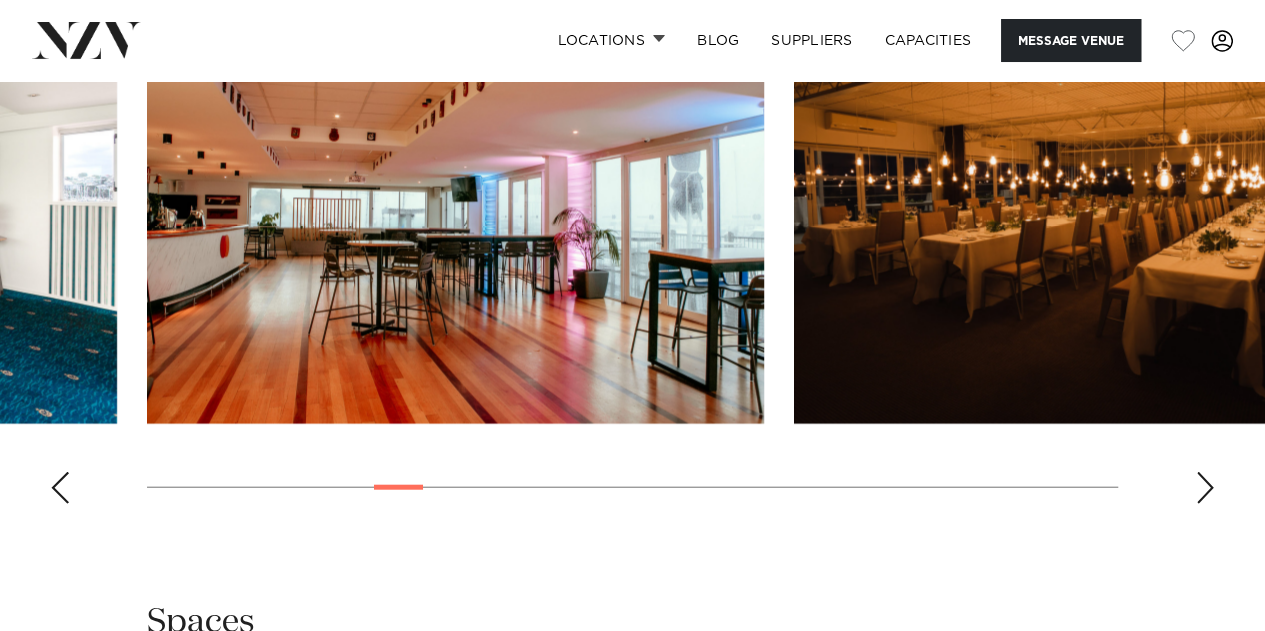 click at bounding box center [1205, 488] 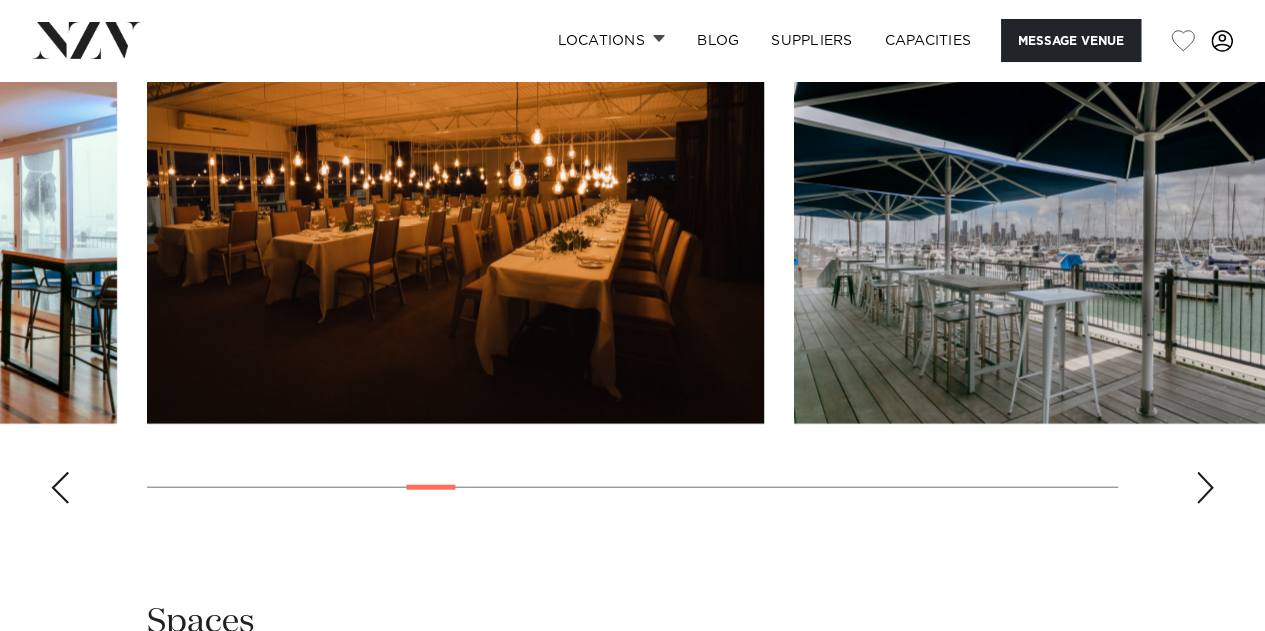 click at bounding box center [1205, 488] 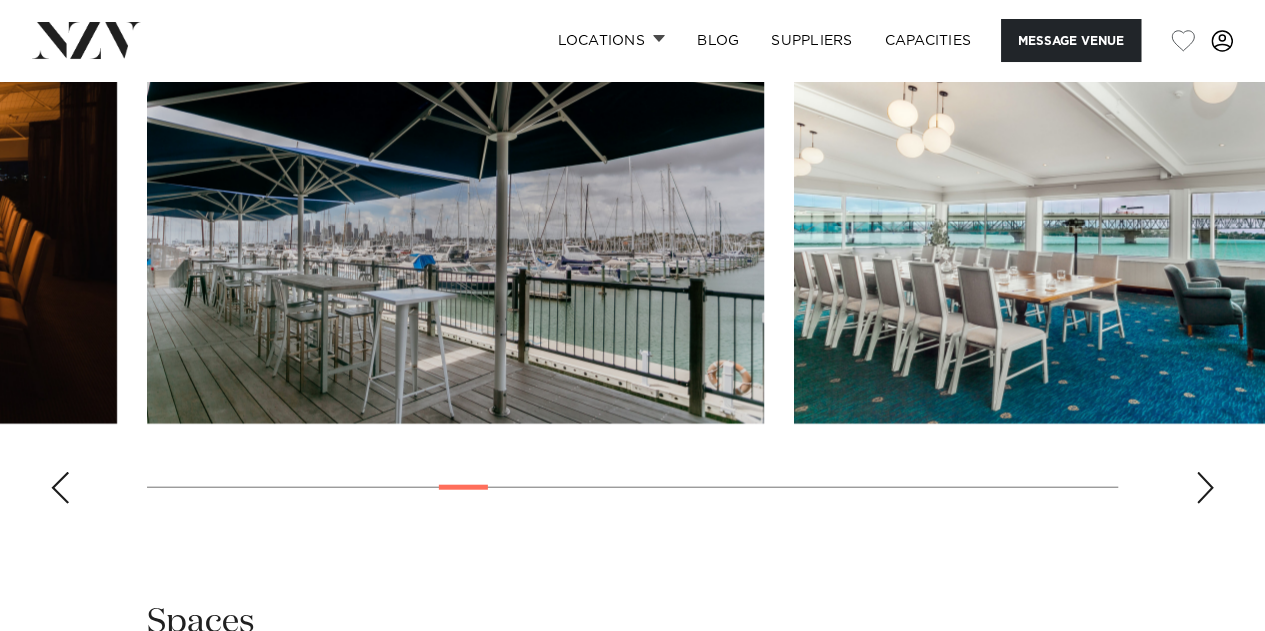 click at bounding box center [1205, 488] 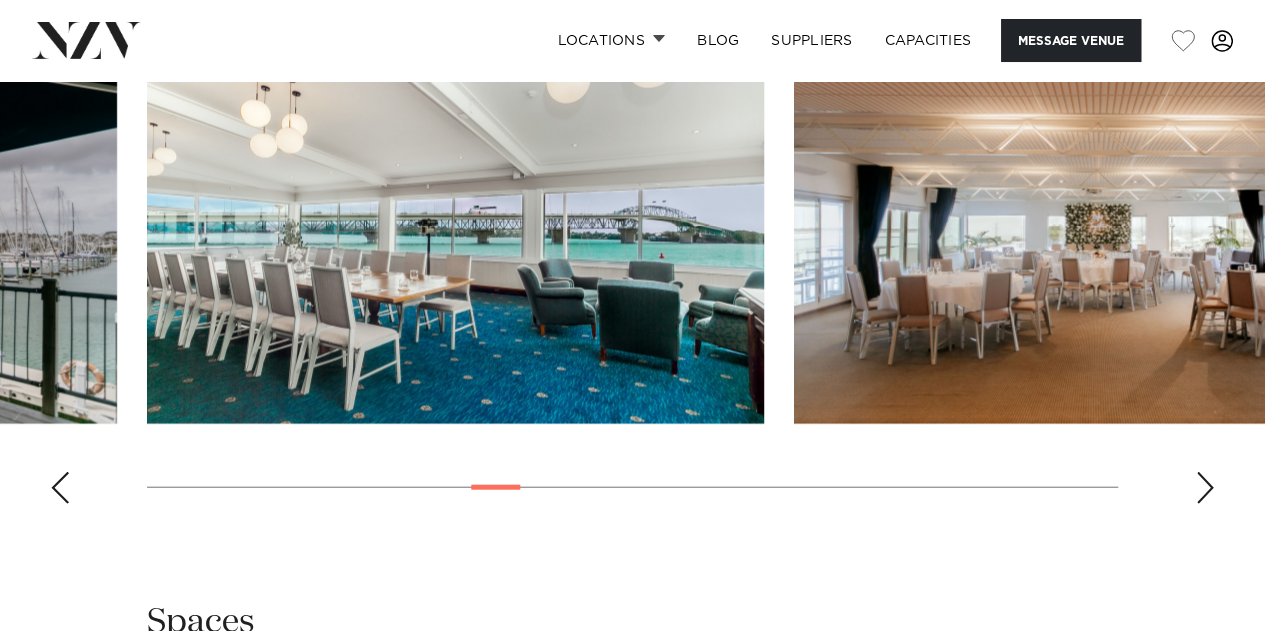 click at bounding box center [1205, 488] 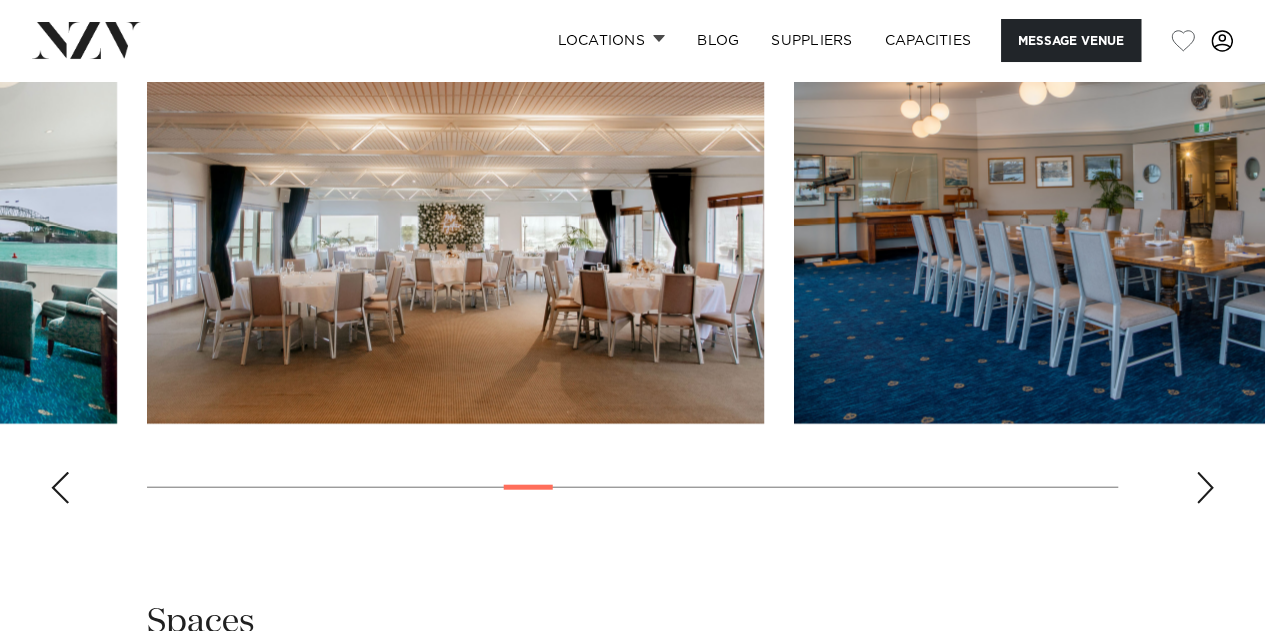 click at bounding box center [1205, 488] 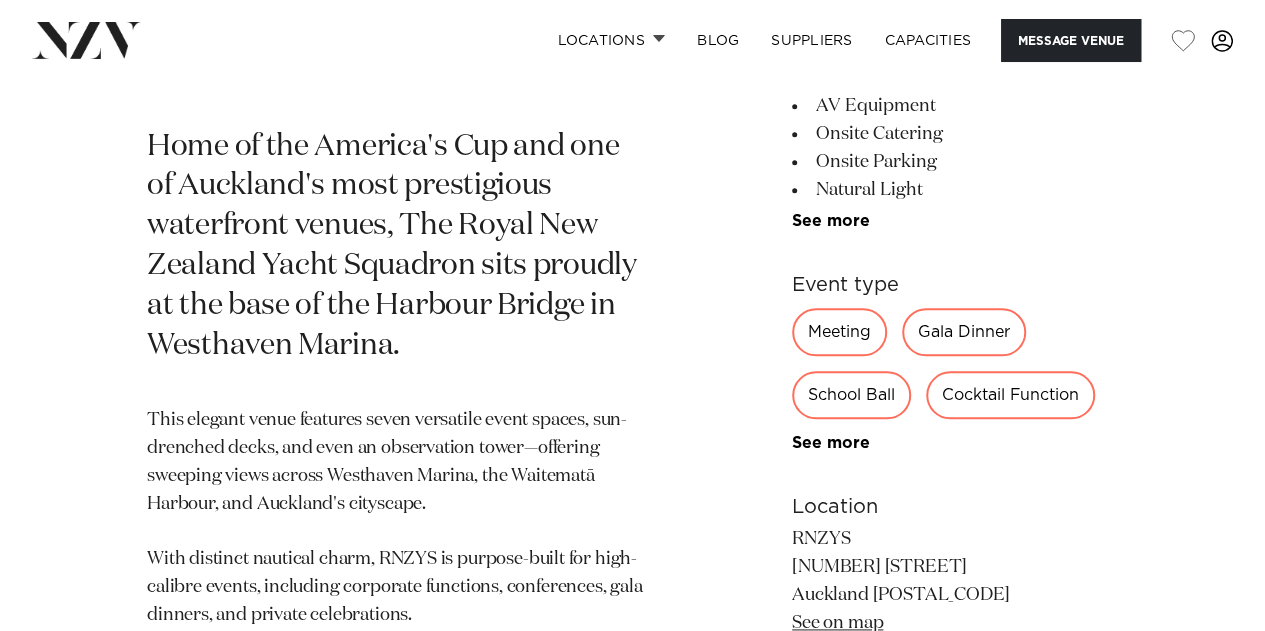 scroll, scrollTop: 970, scrollLeft: 0, axis: vertical 